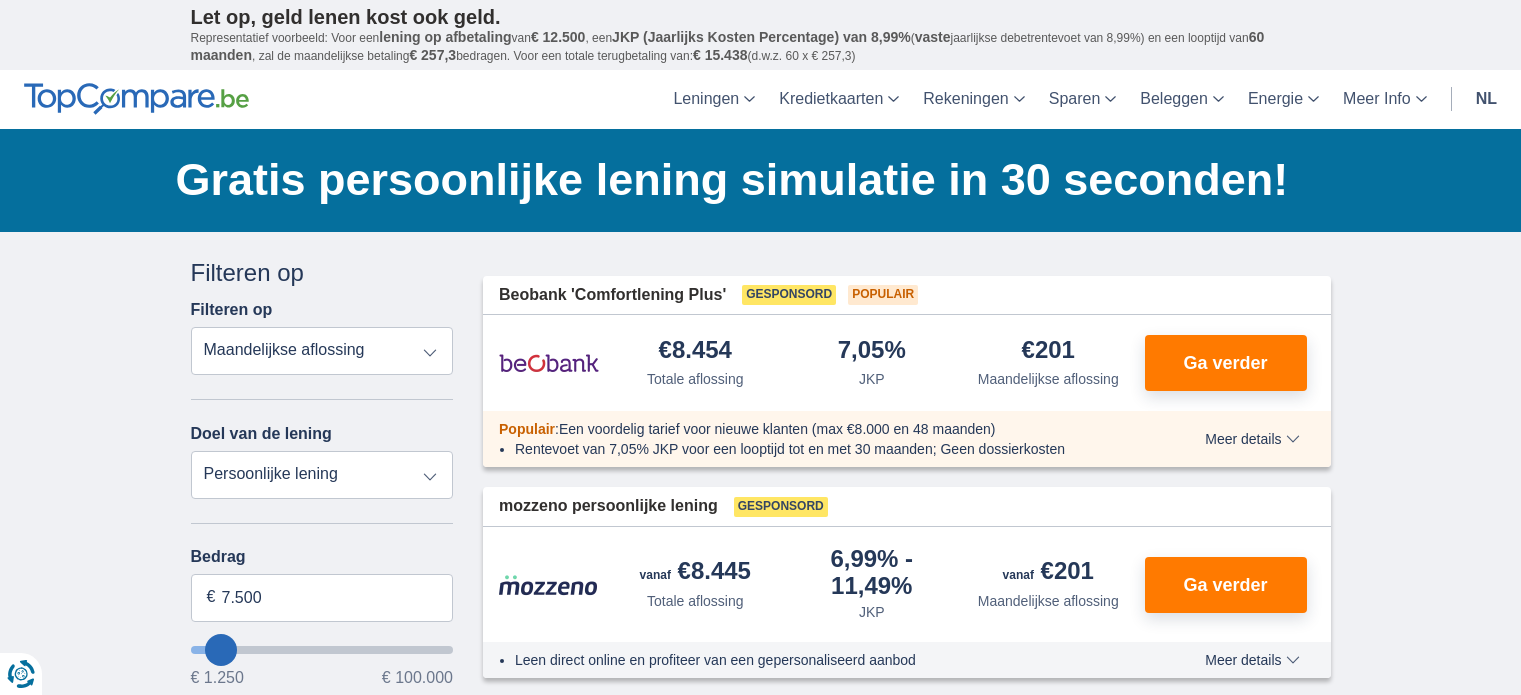 scroll, scrollTop: 0, scrollLeft: 0, axis: both 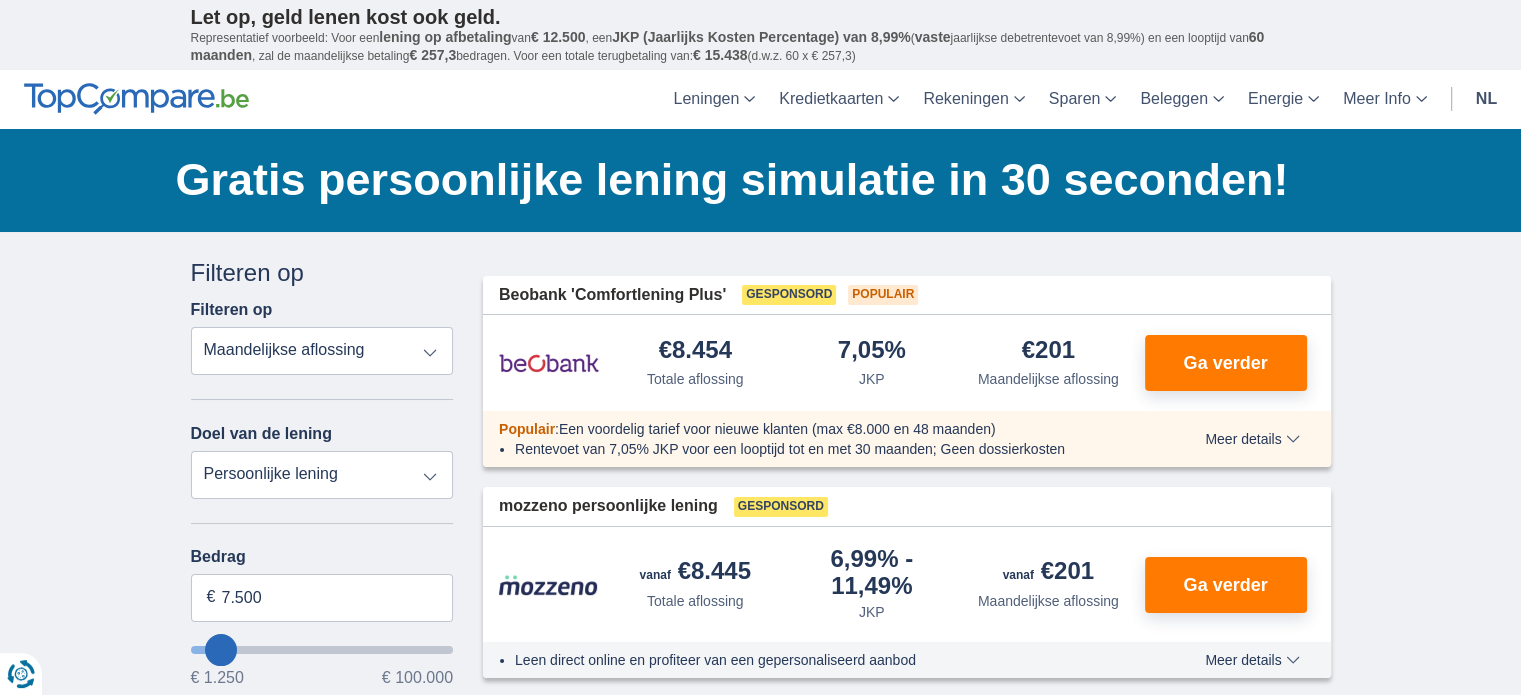 click on "Totale aflossing
JKP
Maandelijkse aflossing" at bounding box center [322, 351] 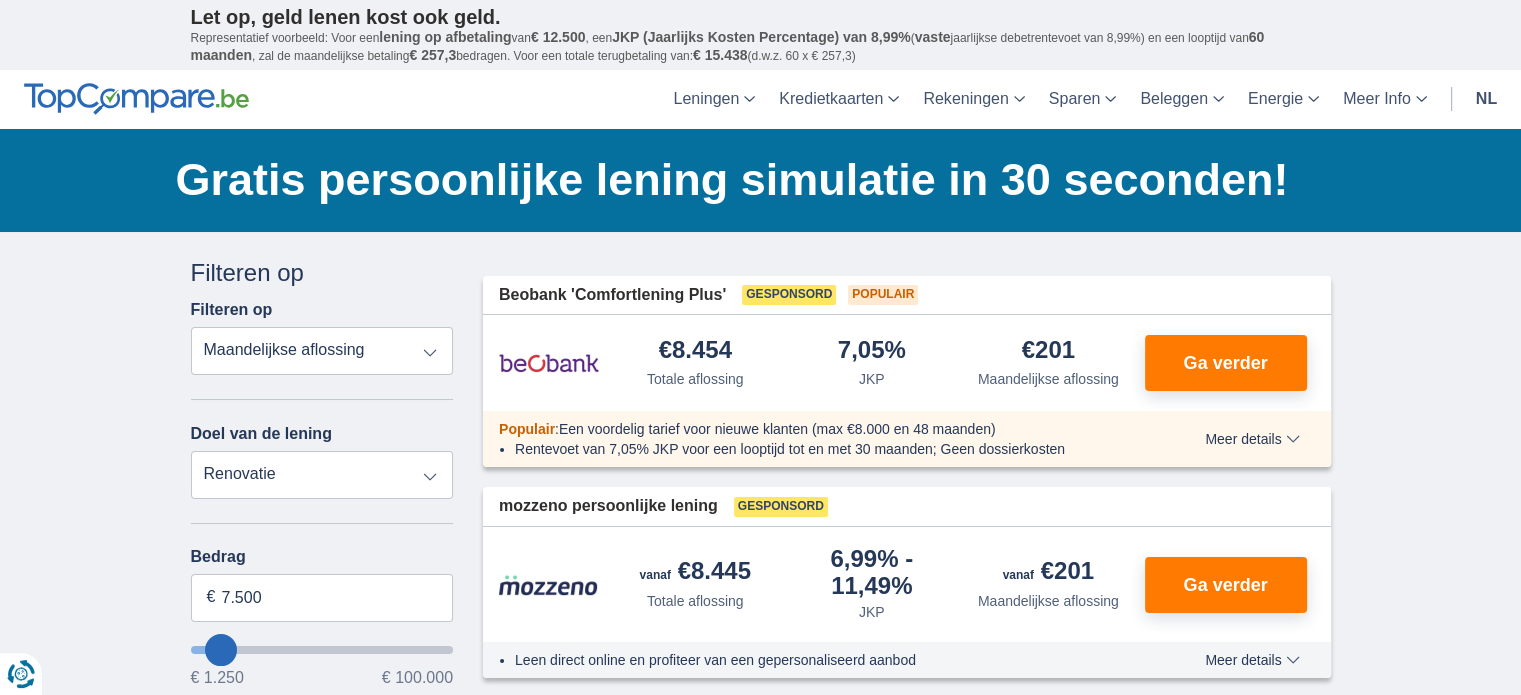 click on "Persoonlijke lening
Auto
Moto / fiets
Mobilhome / caravan
Renovatie
Energie
Schuldconsolidatie
Studie
Vakantie
Huwelijk
Meubelen
Elektronica
Meest Populair
Geldreserve" at bounding box center [322, 475] 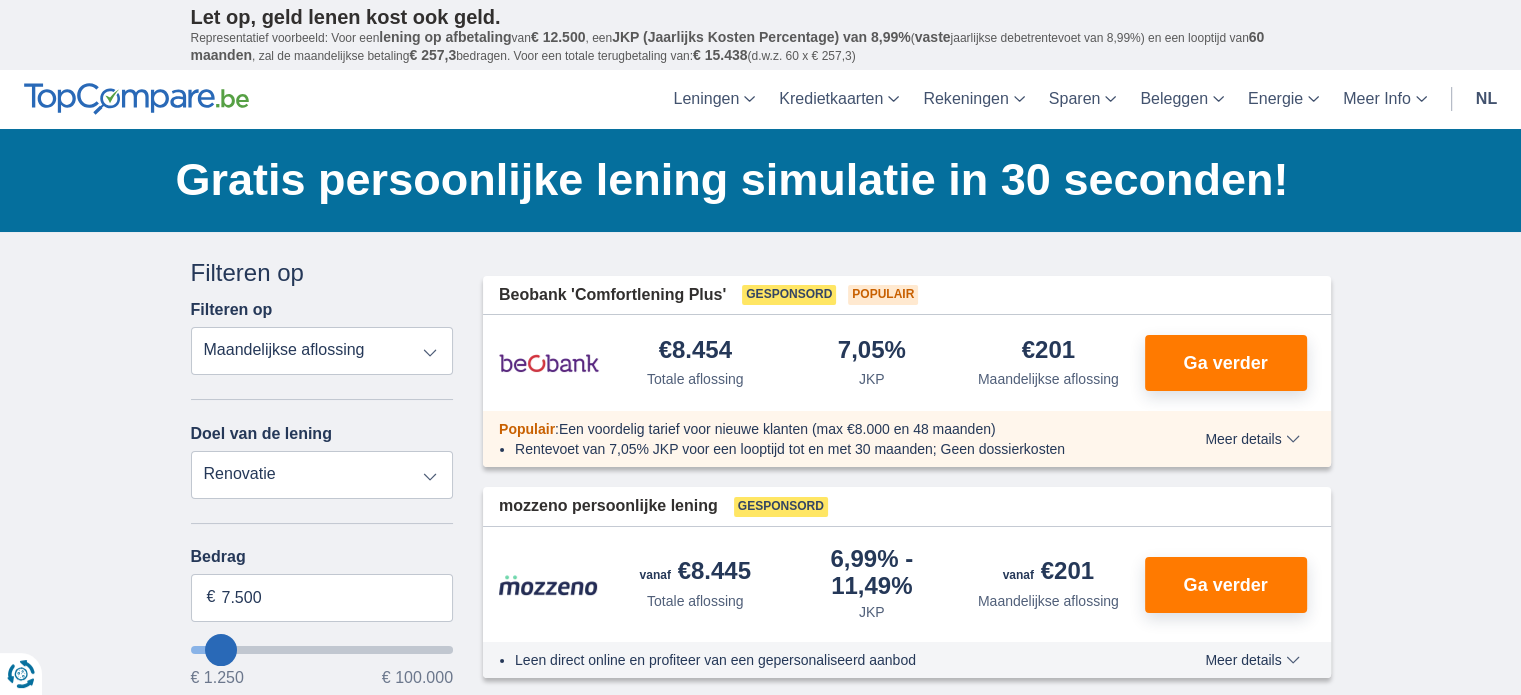 type on "15.000" 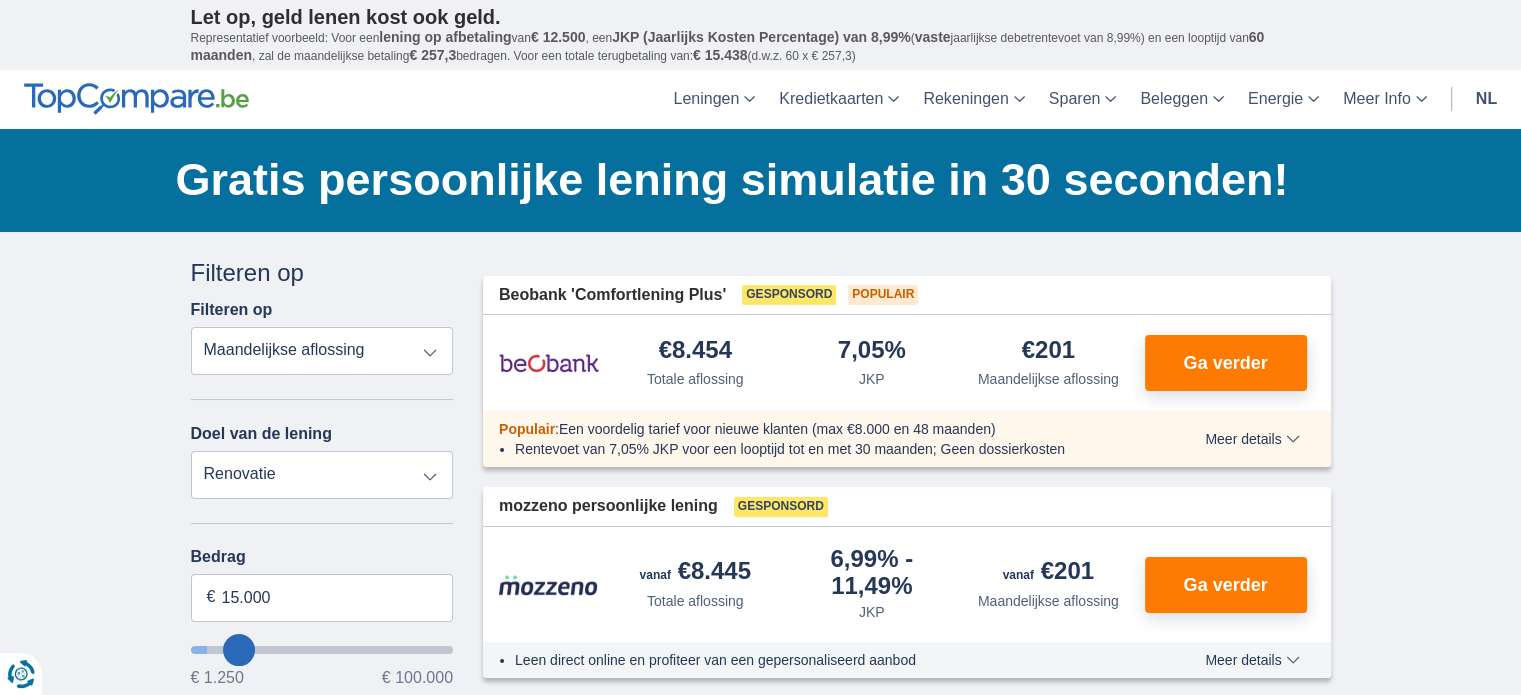 select on "60" 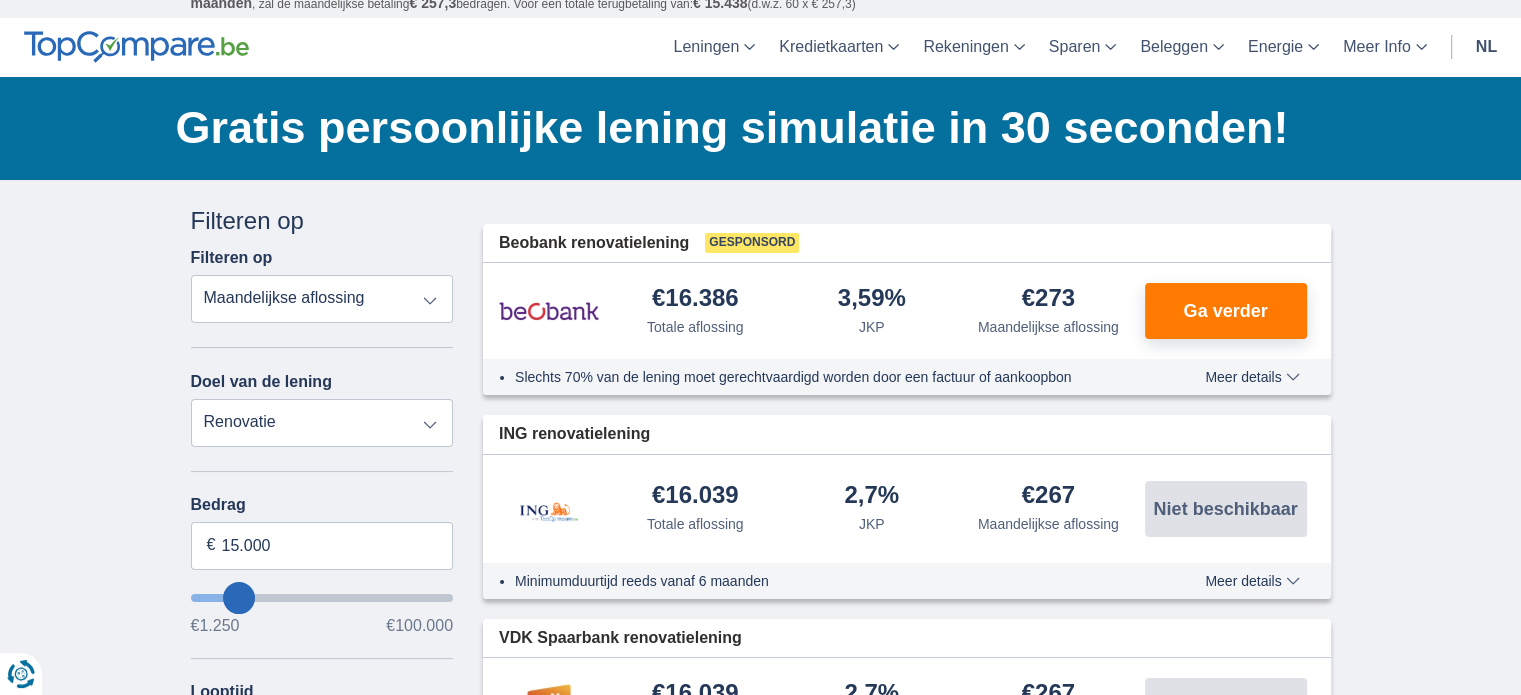 scroll, scrollTop: 100, scrollLeft: 0, axis: vertical 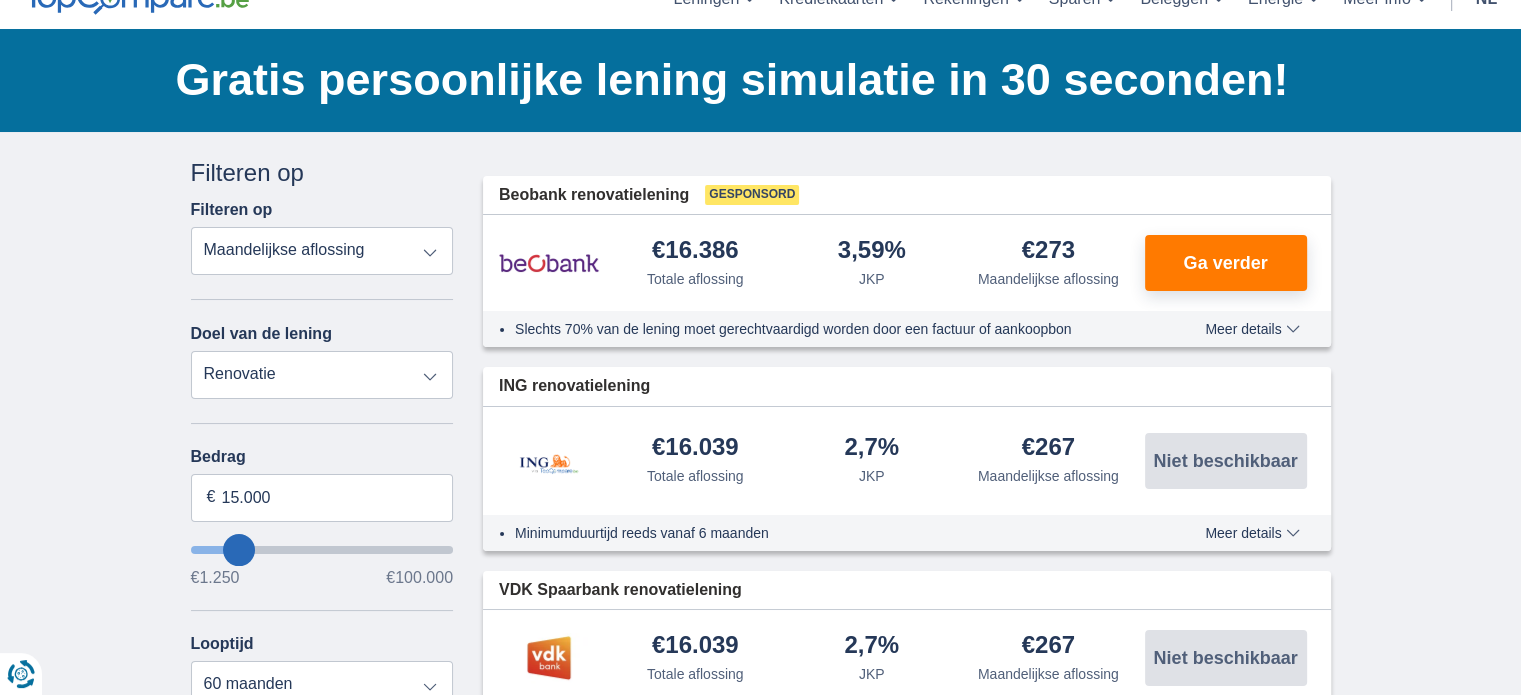 type on "17250" 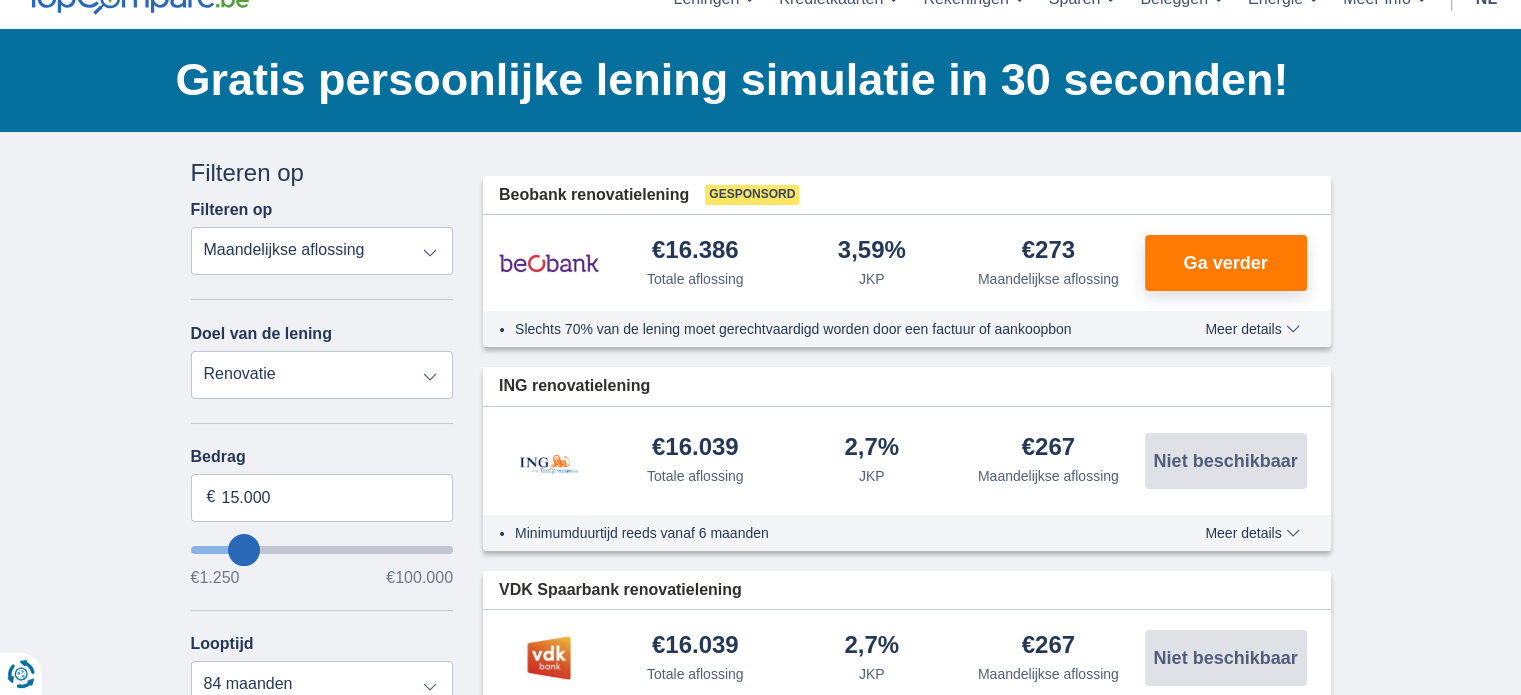 type on "17.250" 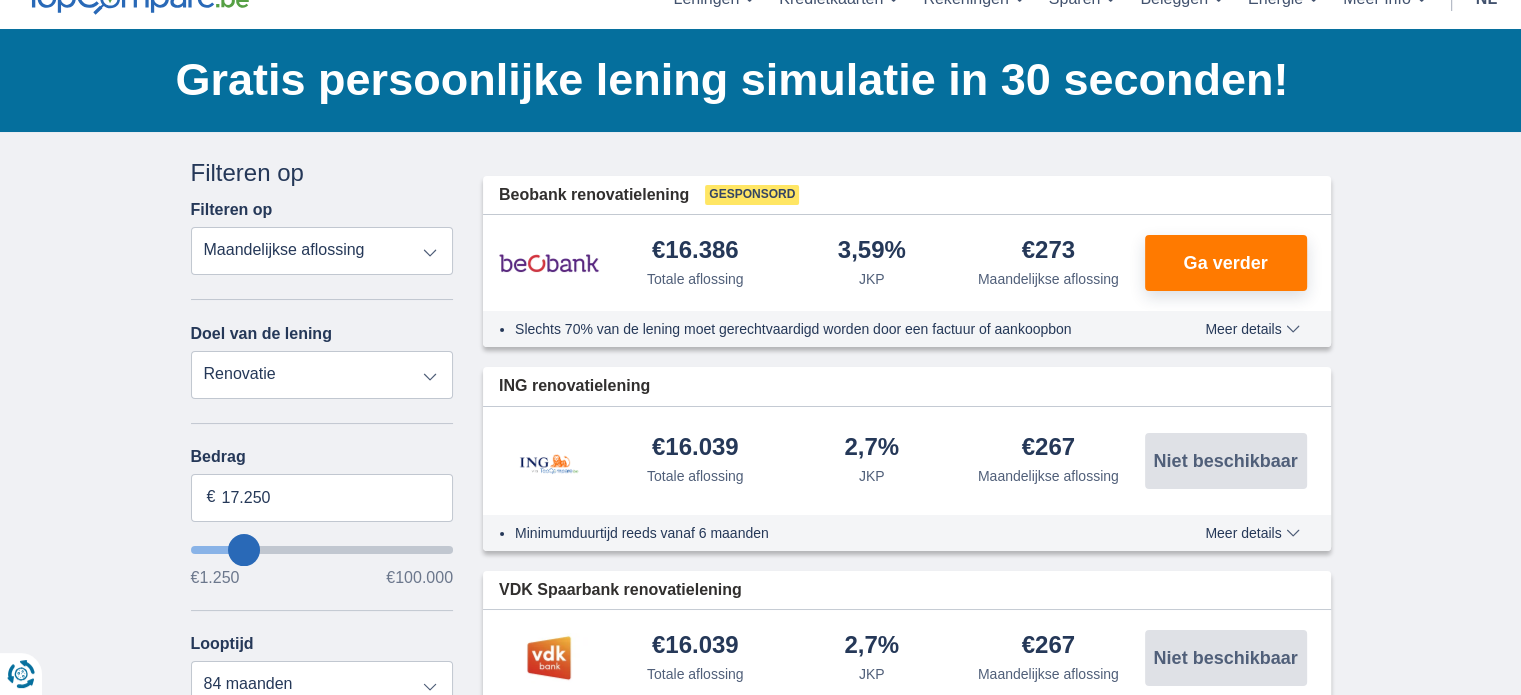 type on "66.250" 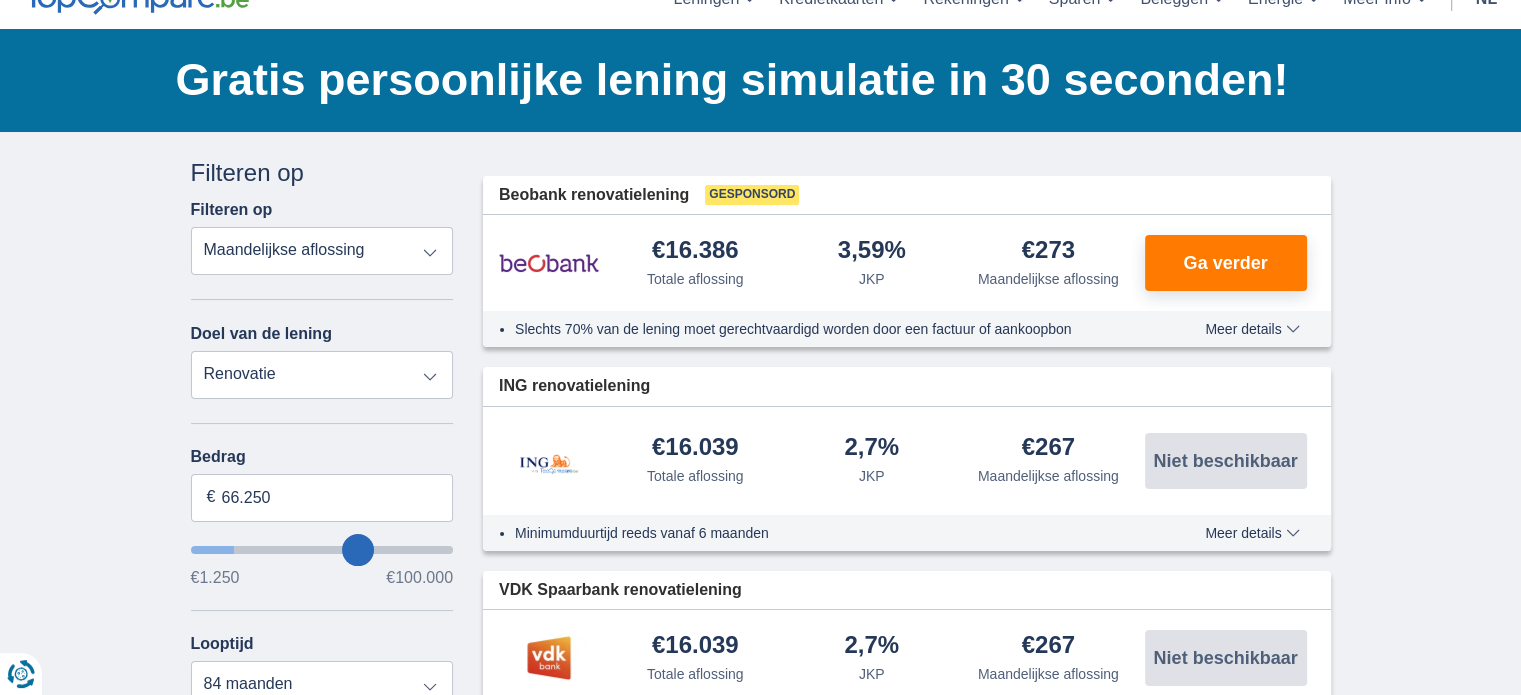 select on "120" 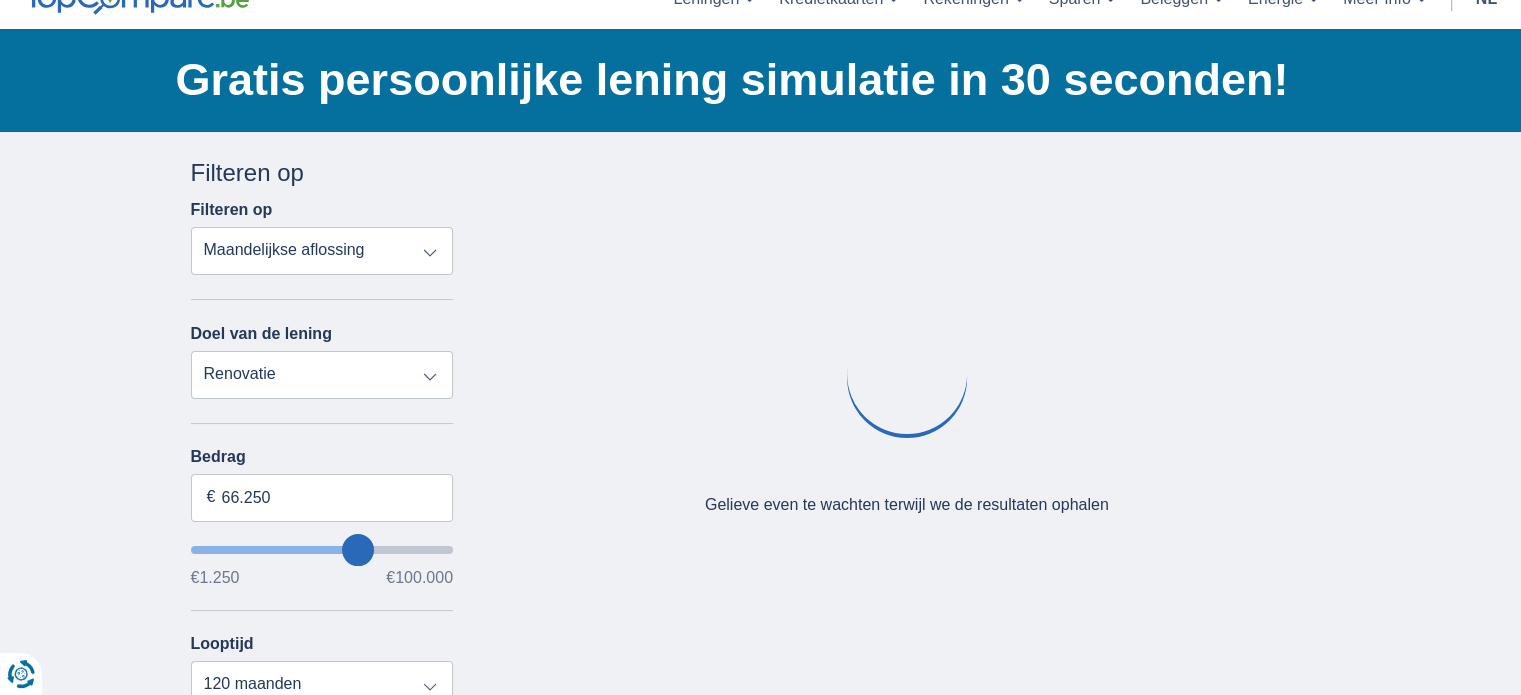 type on "65.250" 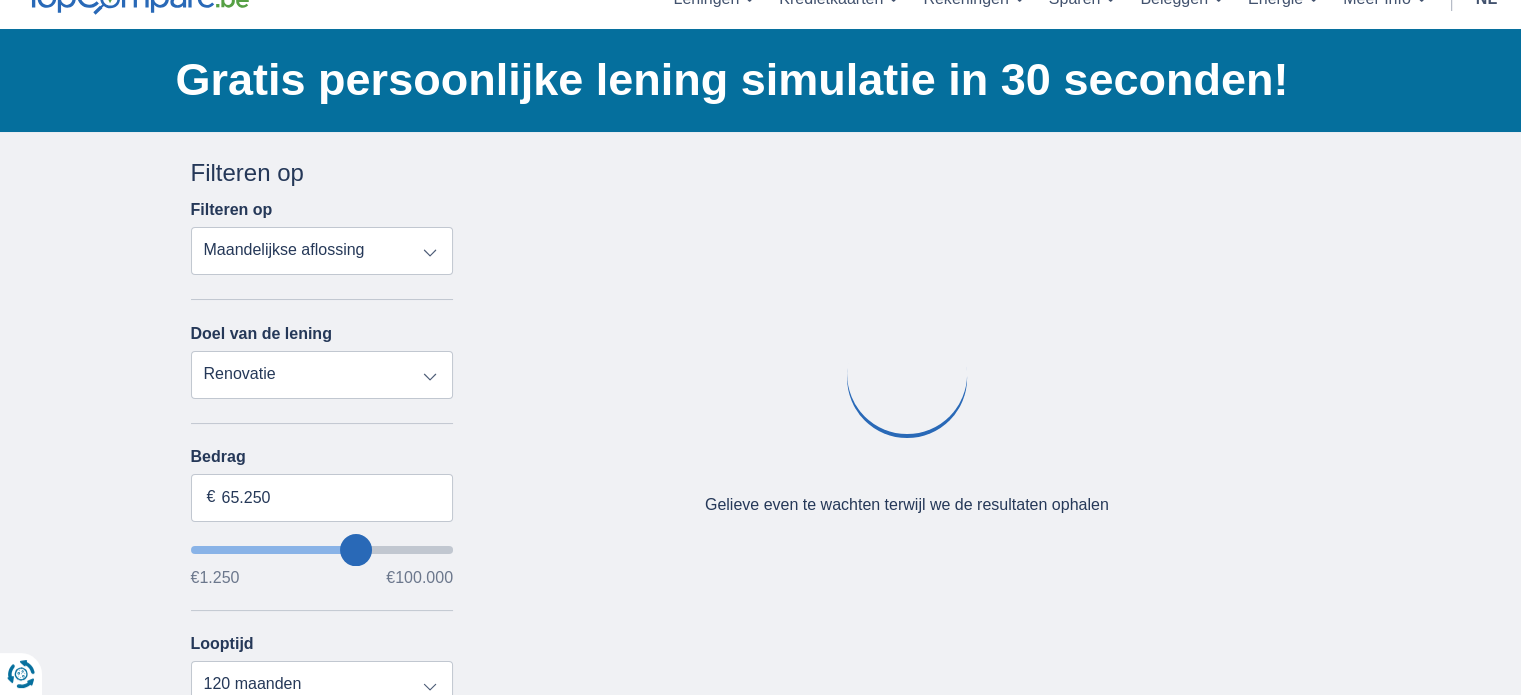 type on "57250" 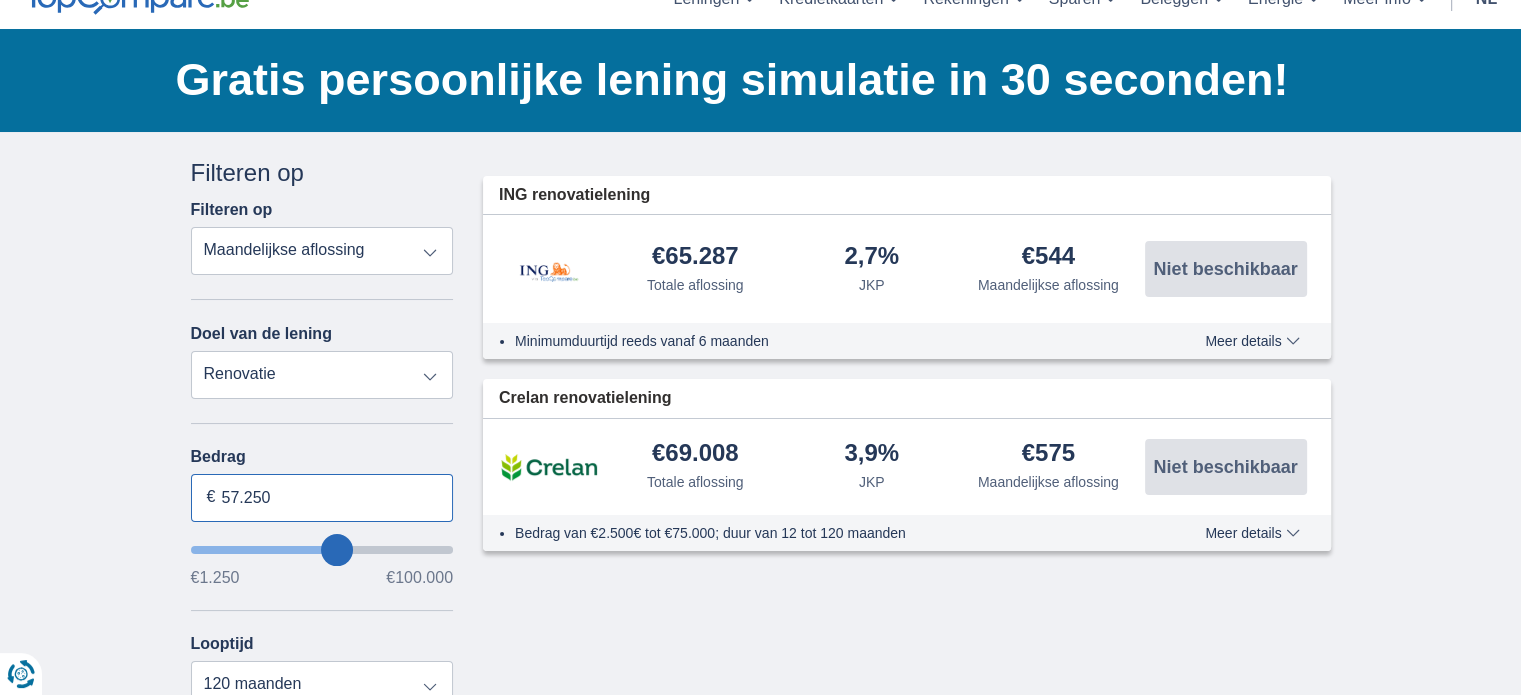 click on "57.250" at bounding box center (322, 498) 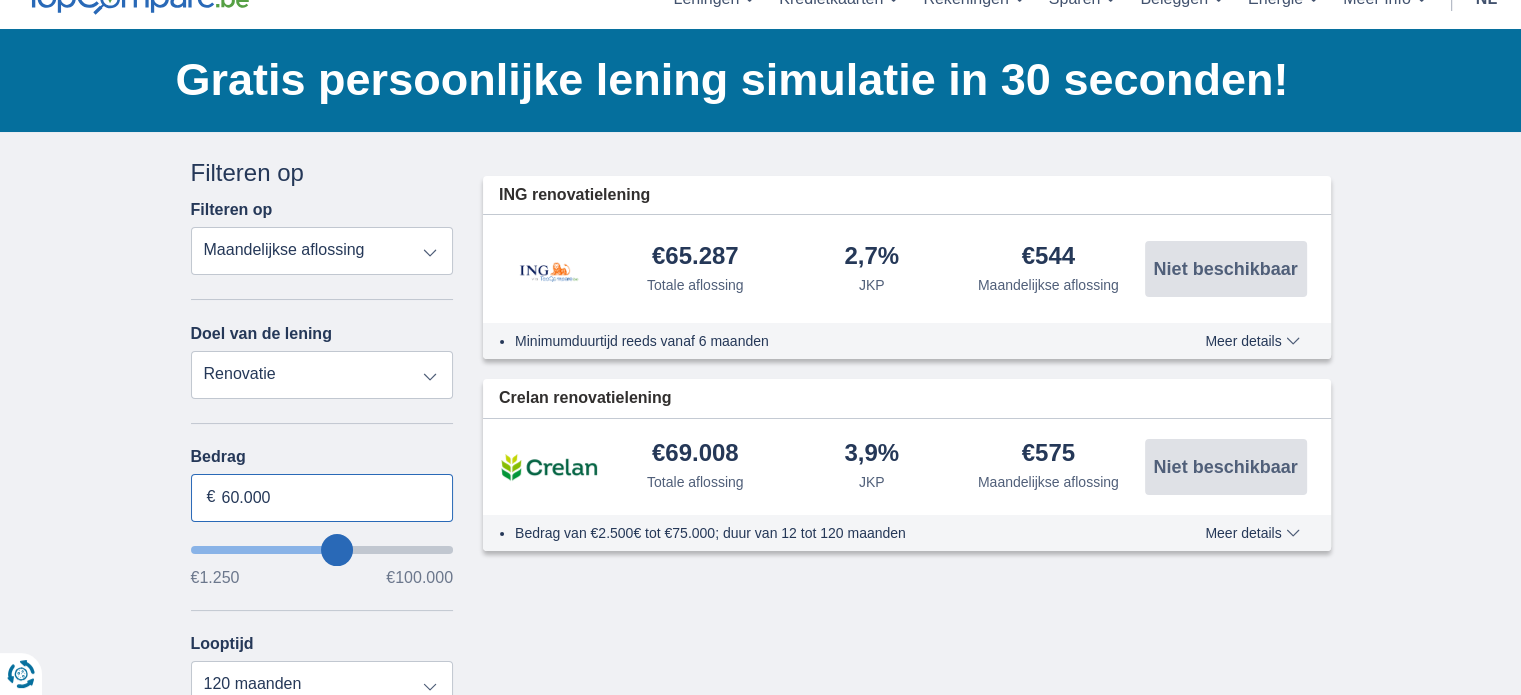 type on "60.000" 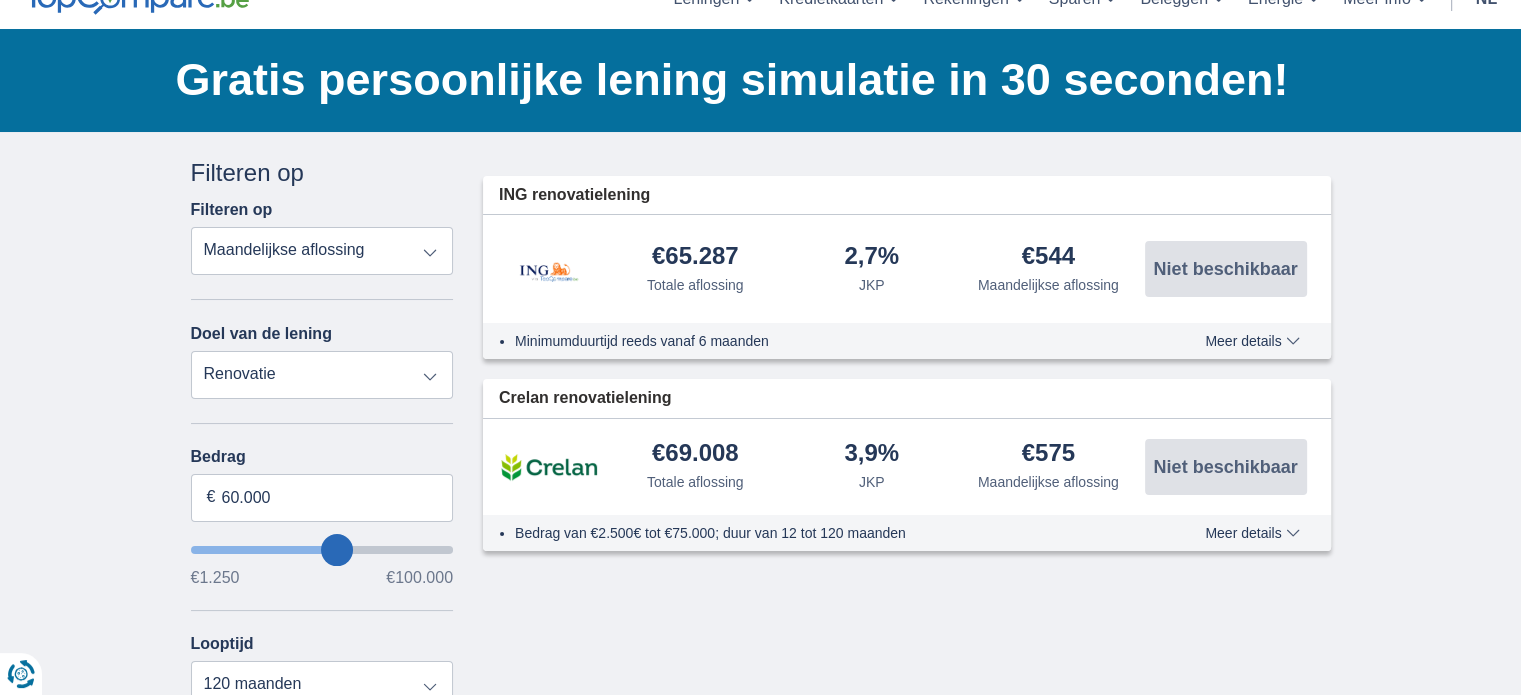 type on "60250" 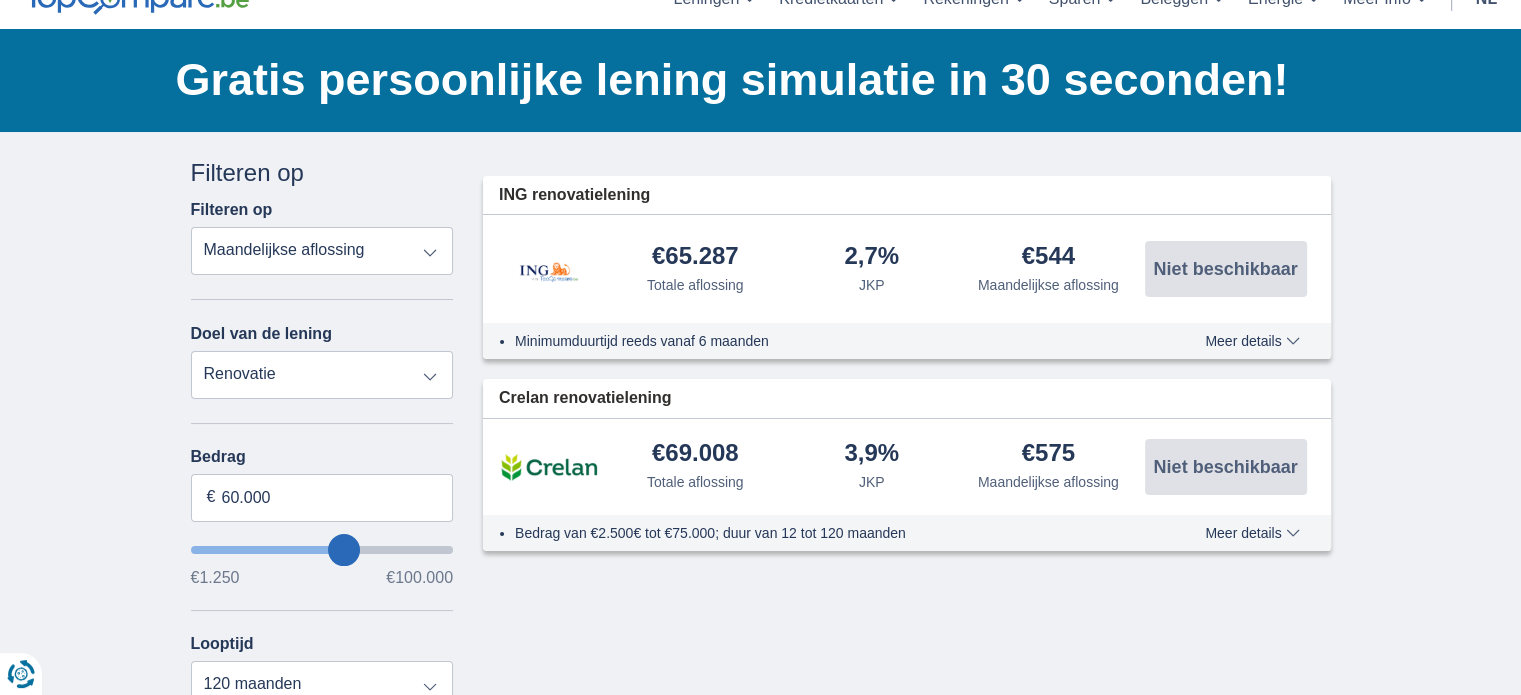 click on "Annuleren
Filters
Filteren op
Filteren op
Totale aflossing
JKP
Maandelijkse aflossing
Doel van de lening
Persoonlijke lening
Auto
Moto / fiets
Mobilhome / caravan
Renovatie
Energie
Schuldconsolidatie
Studie
Vakantie
Huwelijk
Meubelen
Elektronica
Meest Populair
Geldreserve
Type voertuig
Klassiek
Eco
Leeftijd voertuig
Nieuw
0-1 jaar
1-2 jaar
2-3 jaar
3-4 jaar
4-5 jaar
5+ jaar
Bedrag
60.000
€
€1.250
€100.000
Looptijd
12 maanden
18 maanden
24 maanden
30 maanden
36 maanden
42 maanden
48 maanden
60 maanden
72 maanden
84 maanden
96 maanden
120 maanden
Financiële instellingen
Argenta
Axa Bank
Belfius" at bounding box center (761, 631) 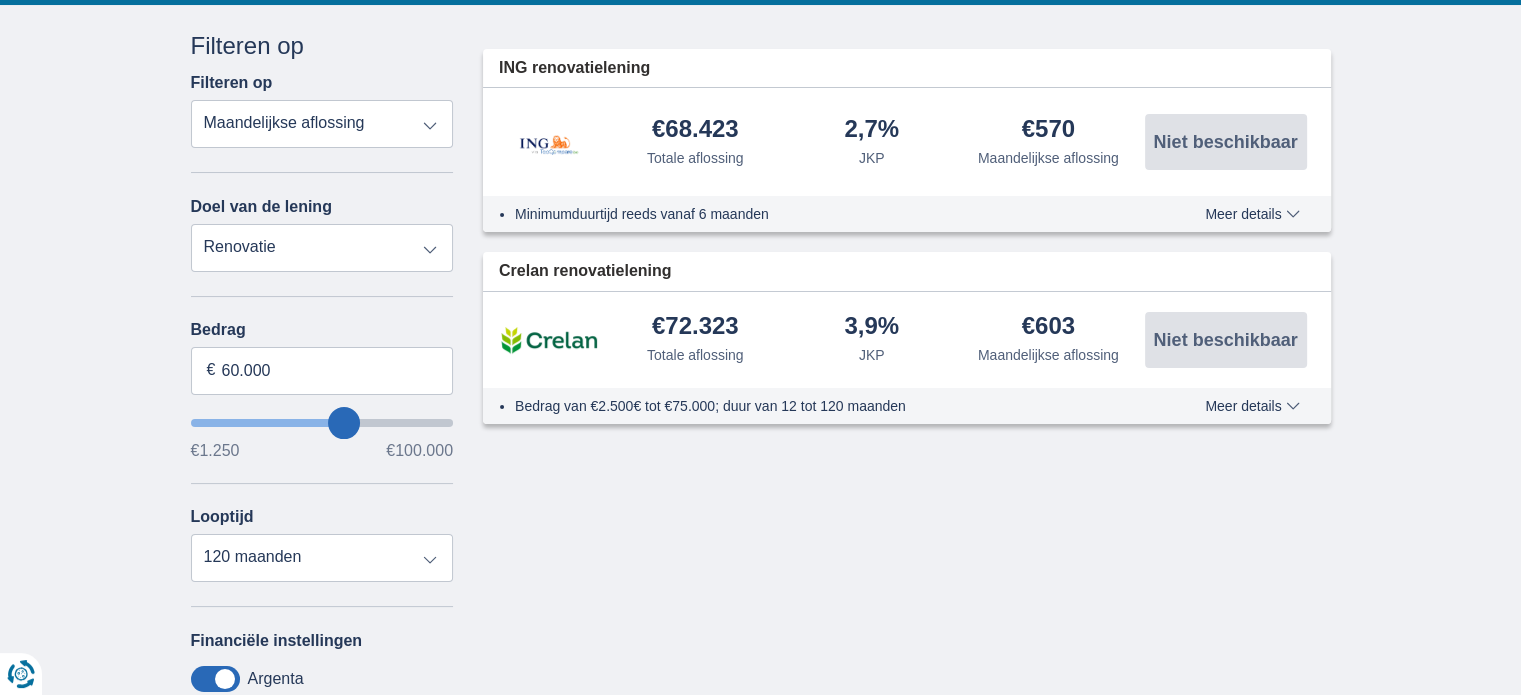 scroll, scrollTop: 200, scrollLeft: 0, axis: vertical 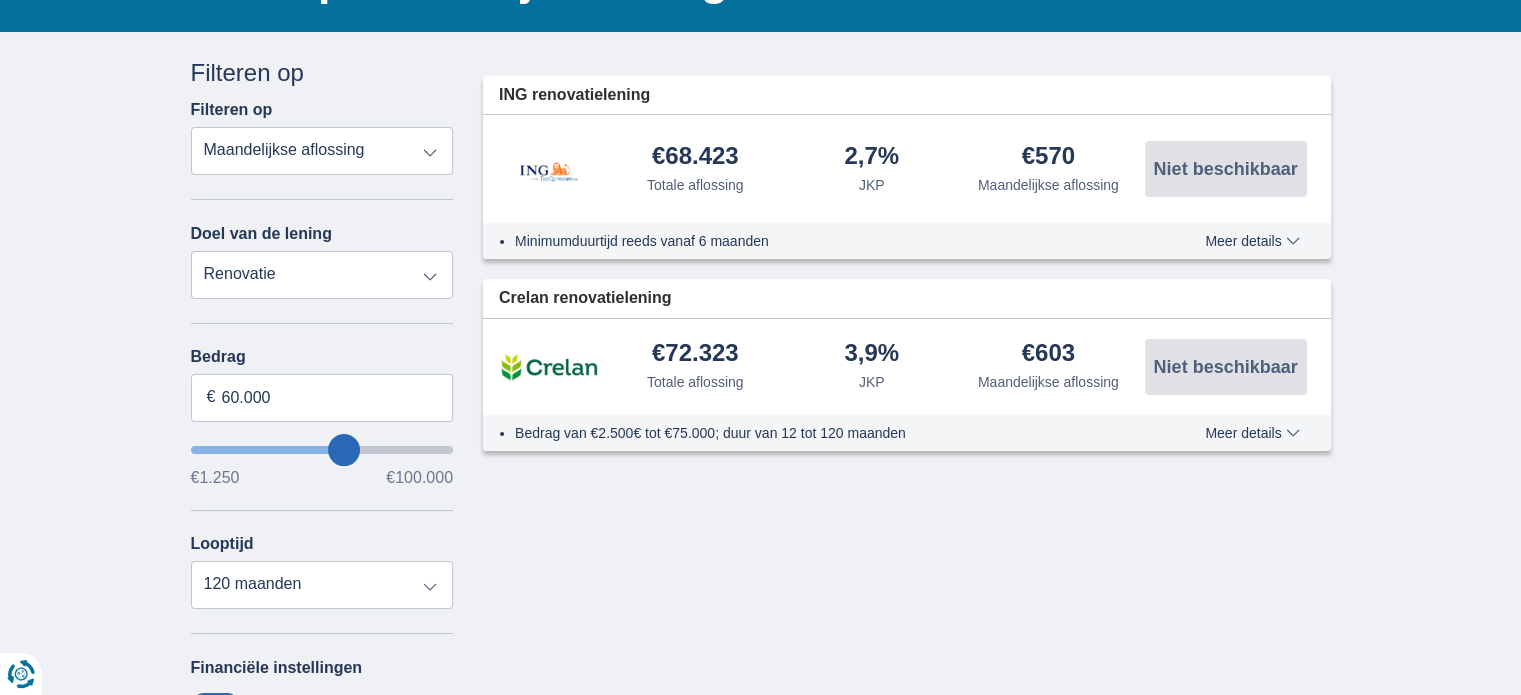type on "59.250" 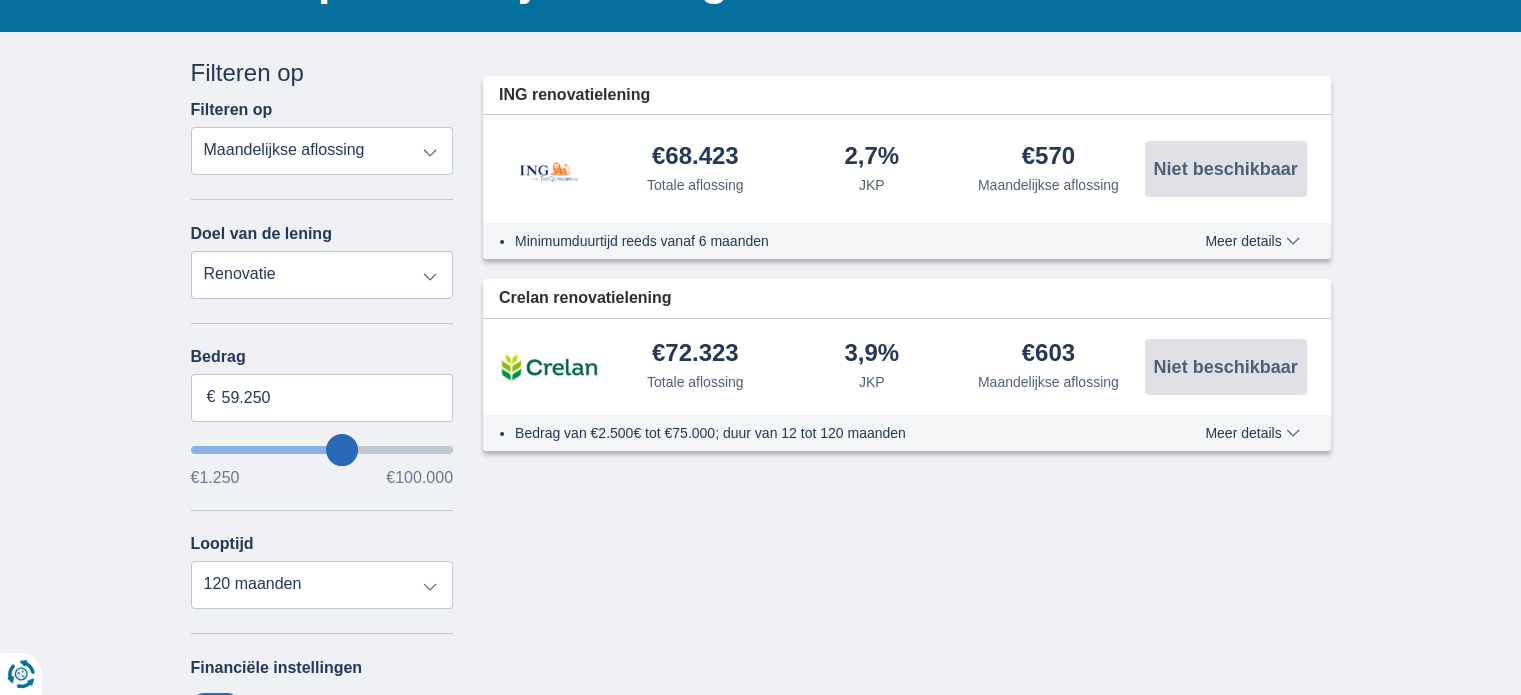 type on "57250" 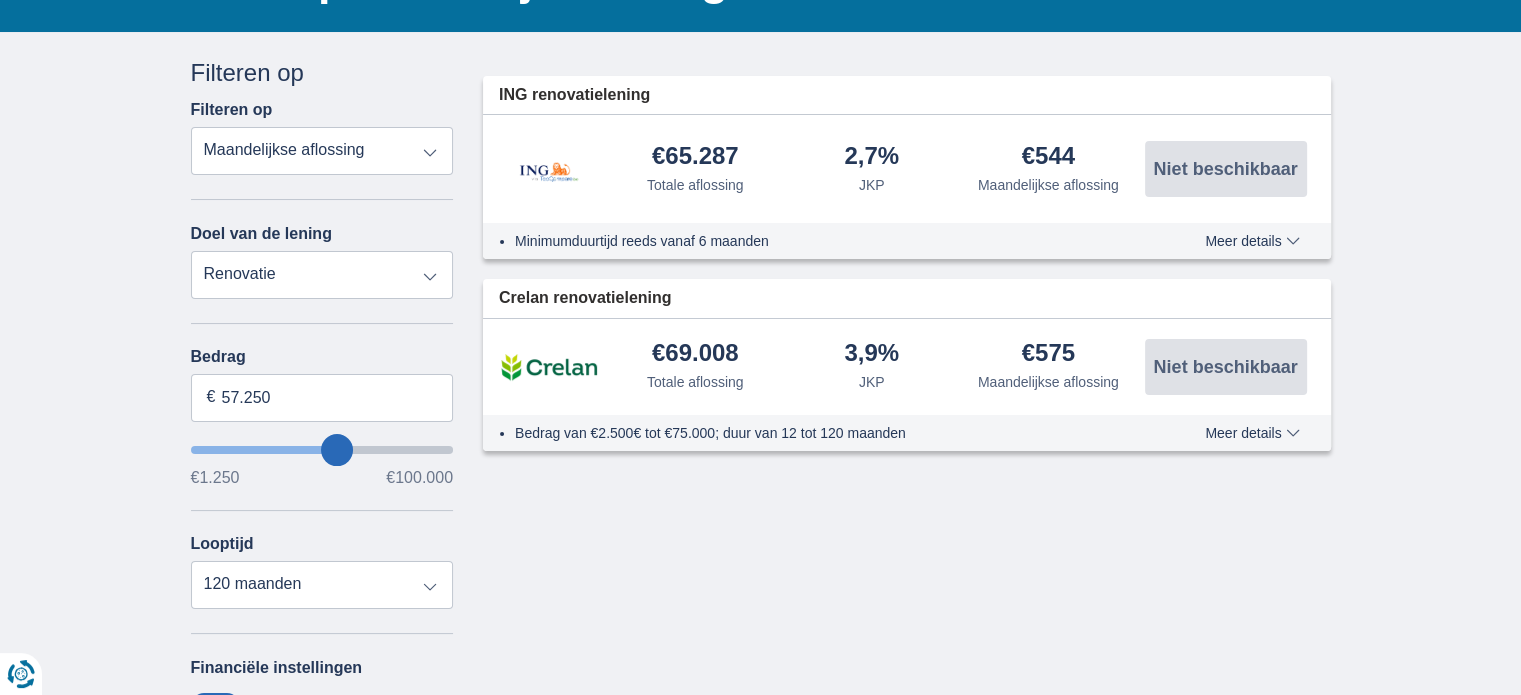 type on "56.250" 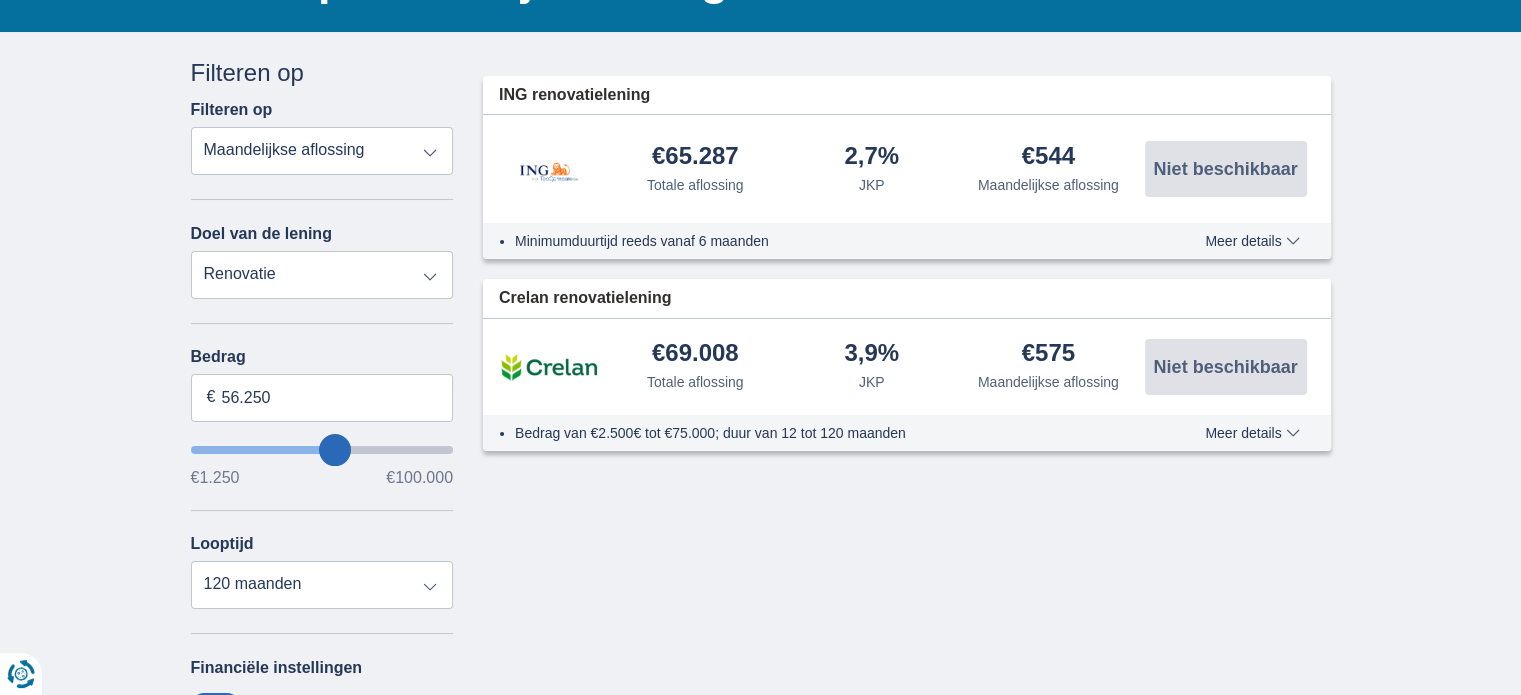 type on "53250" 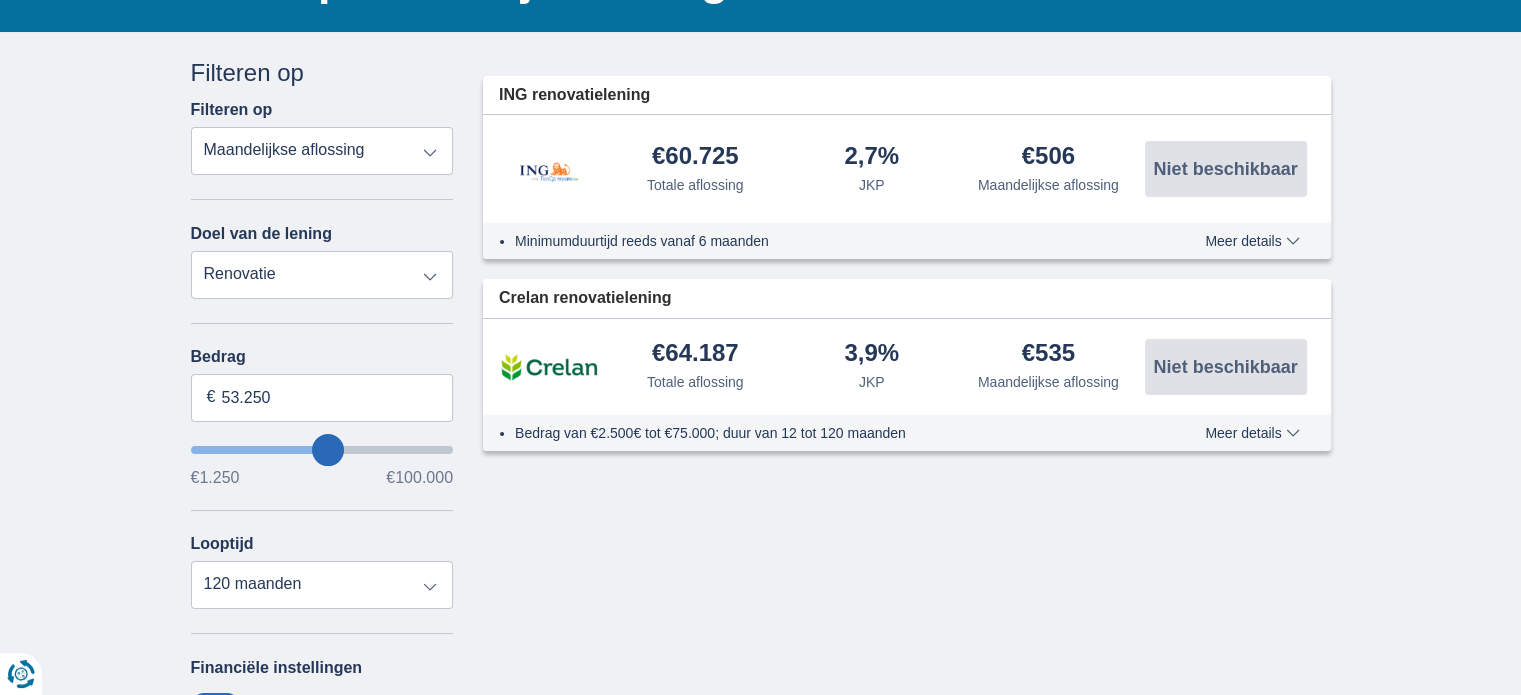 type on "22.250" 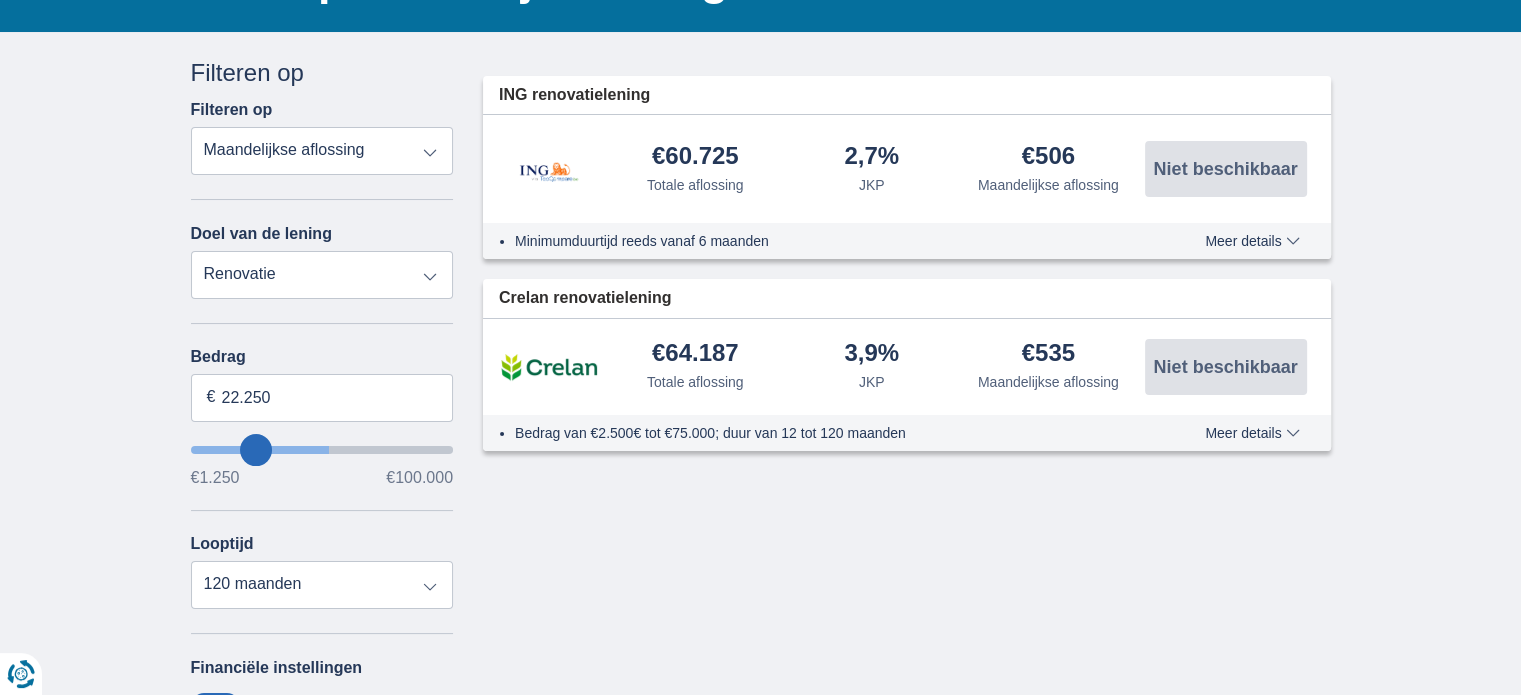 type on "22250" 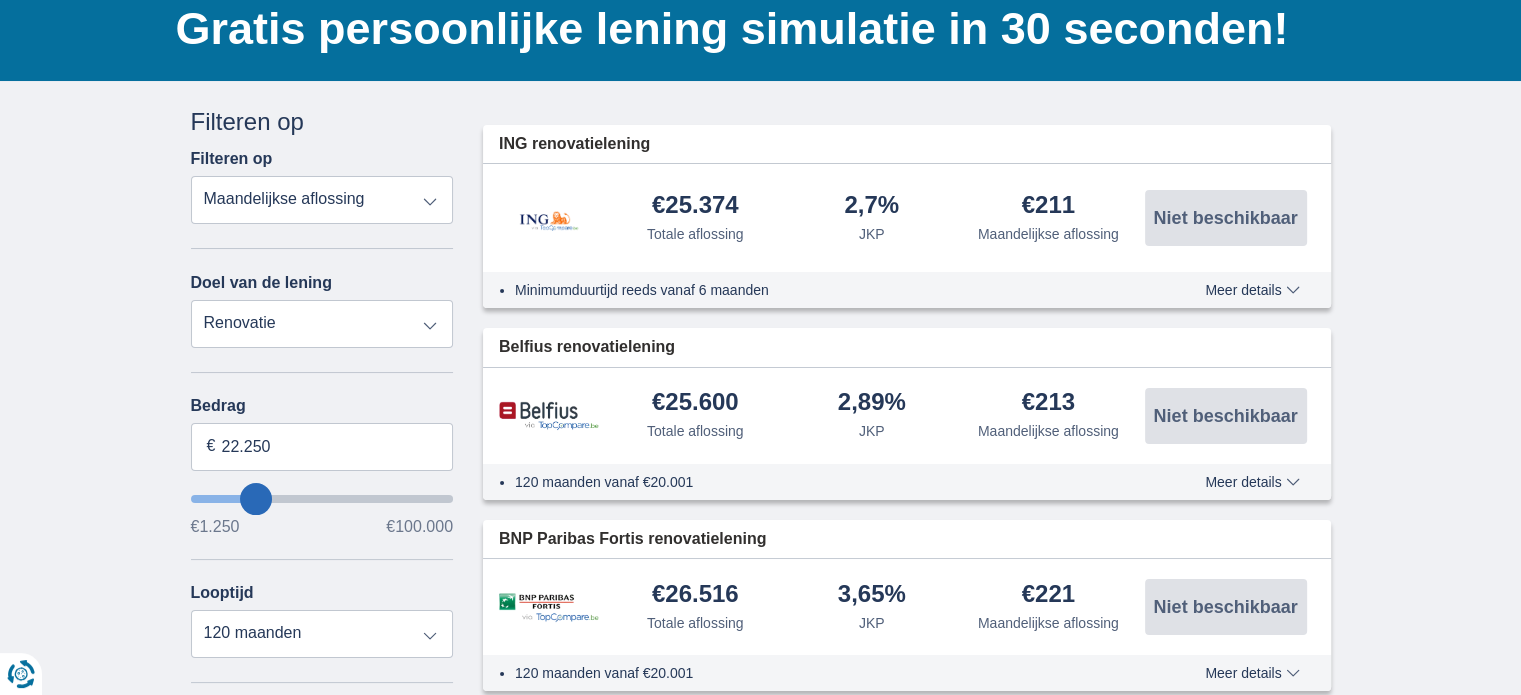 scroll, scrollTop: 200, scrollLeft: 0, axis: vertical 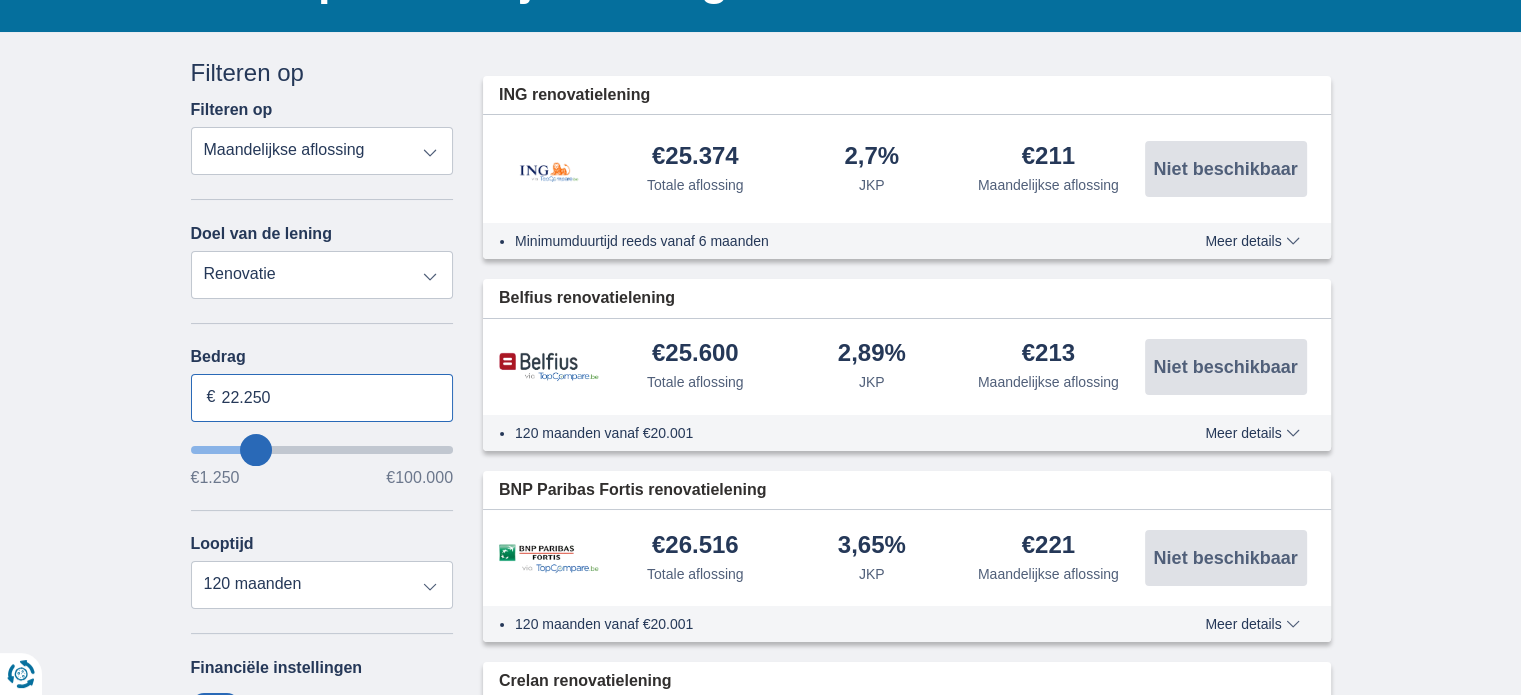 click on "22.250" at bounding box center [322, 398] 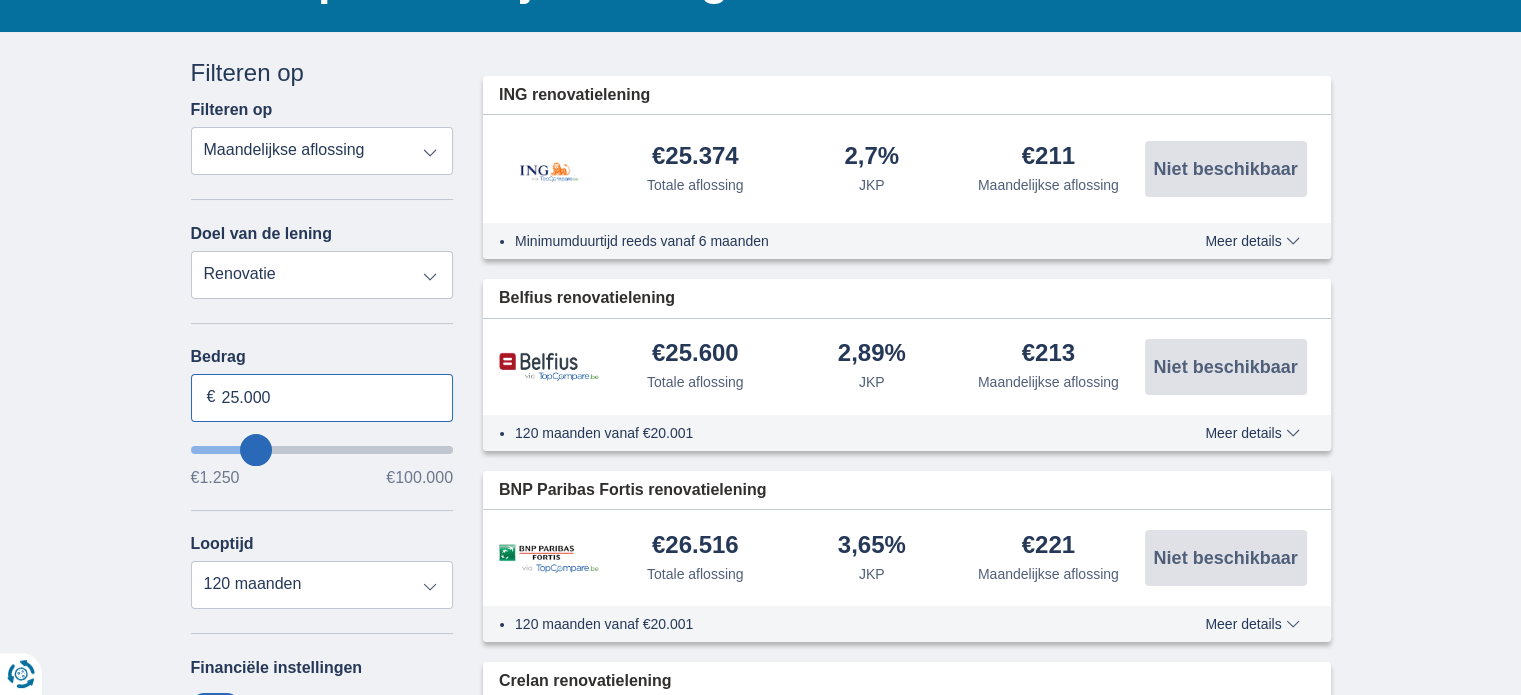 type on "25.000" 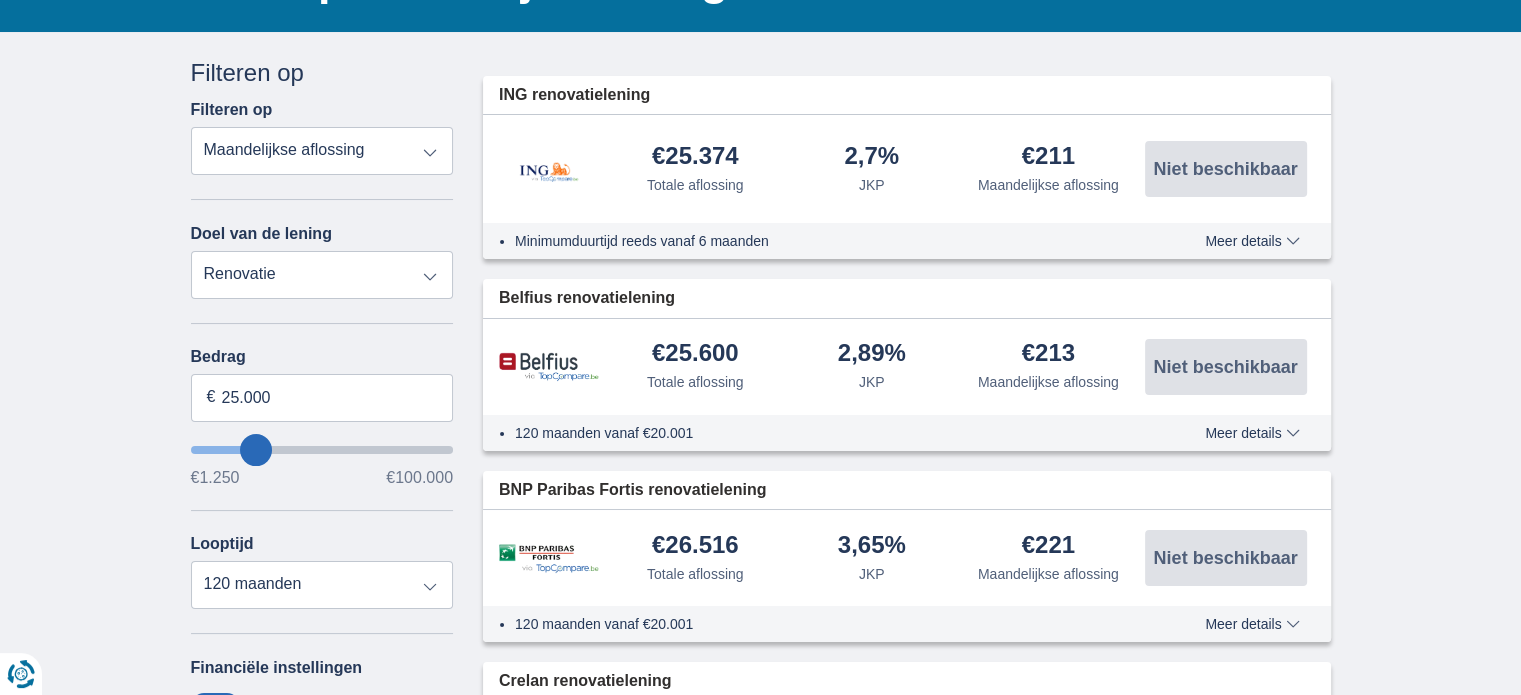 type on "25250" 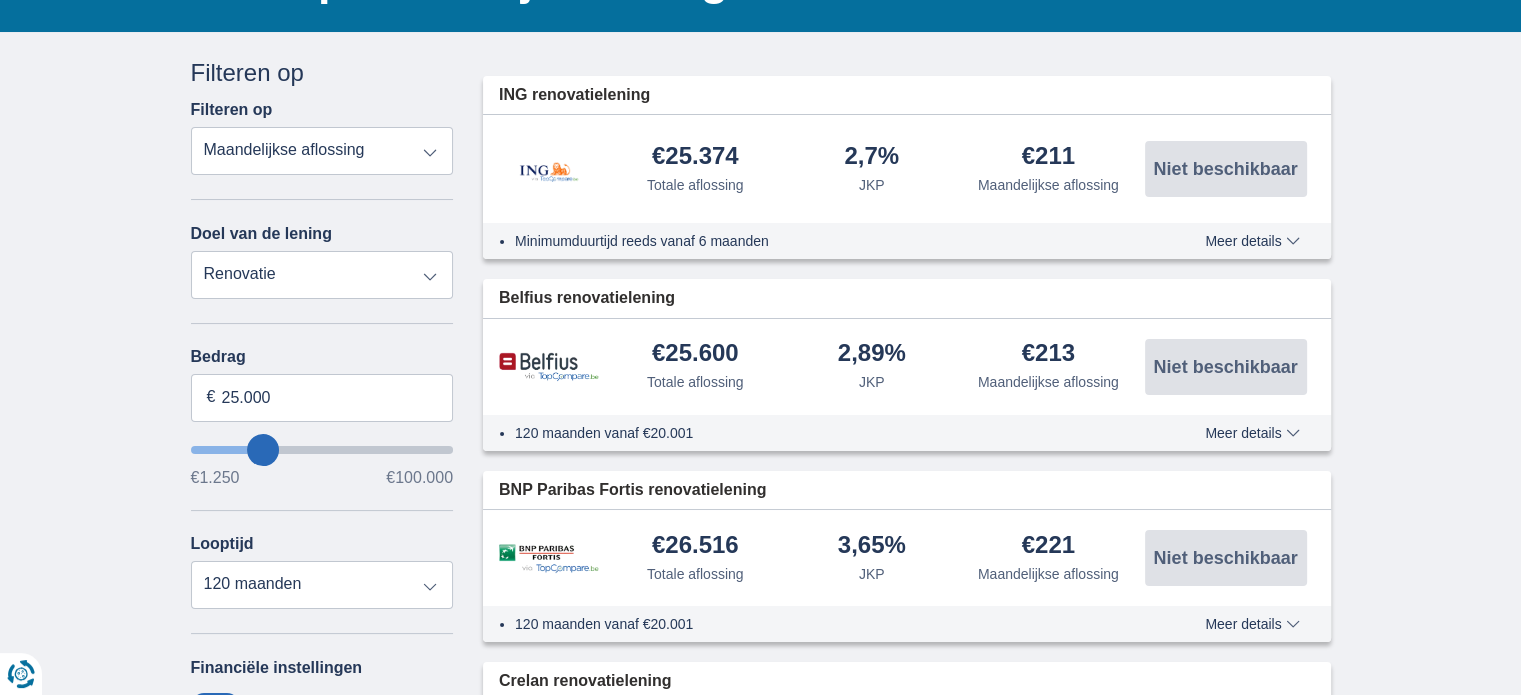 click on "Bedrag
25.000
€
€1.250
€100.000
Looptijd
12 maanden
18 maanden
24 maanden
30 maanden
36 maanden
42 maanden
48 maanden
60 maanden
72 maanden
84 maanden
96 maanden
120 maanden" at bounding box center (322, 478) 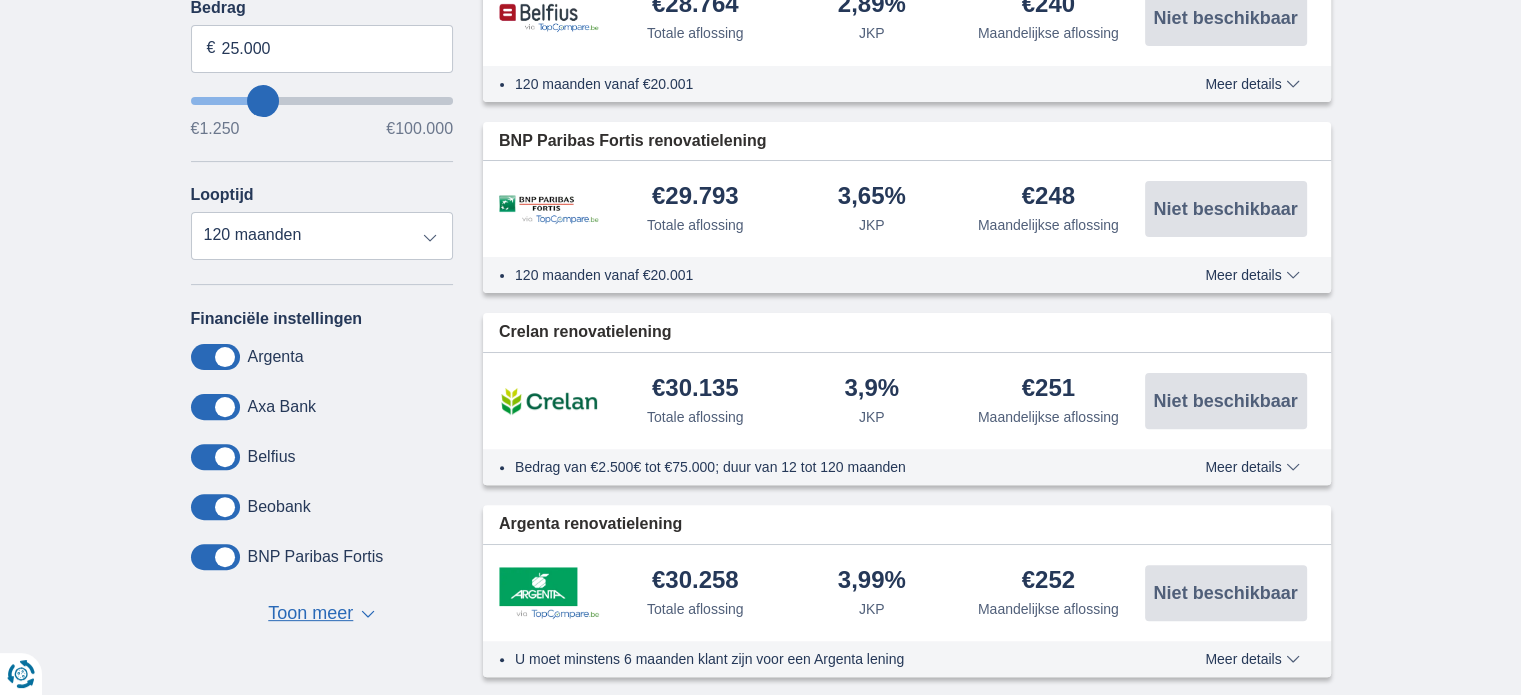scroll, scrollTop: 300, scrollLeft: 0, axis: vertical 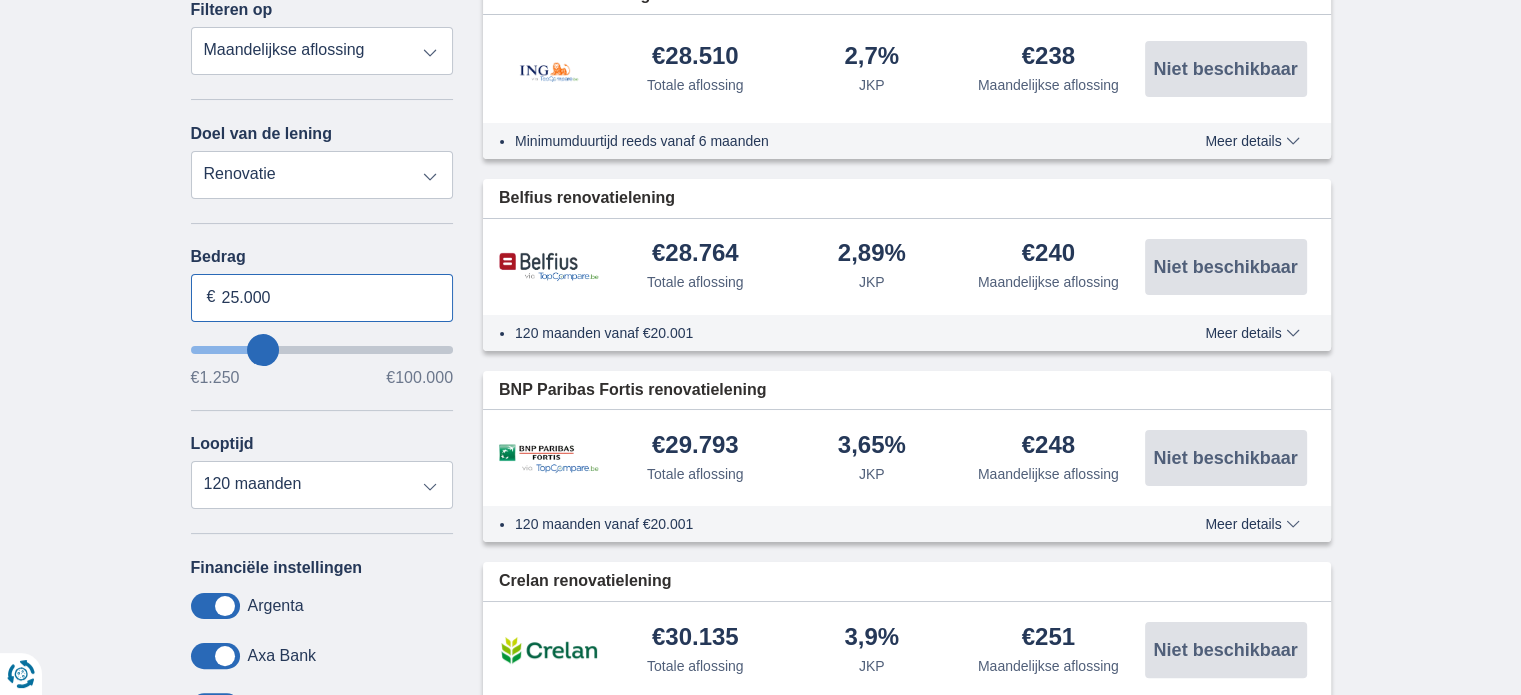 click on "25.000" at bounding box center (322, 298) 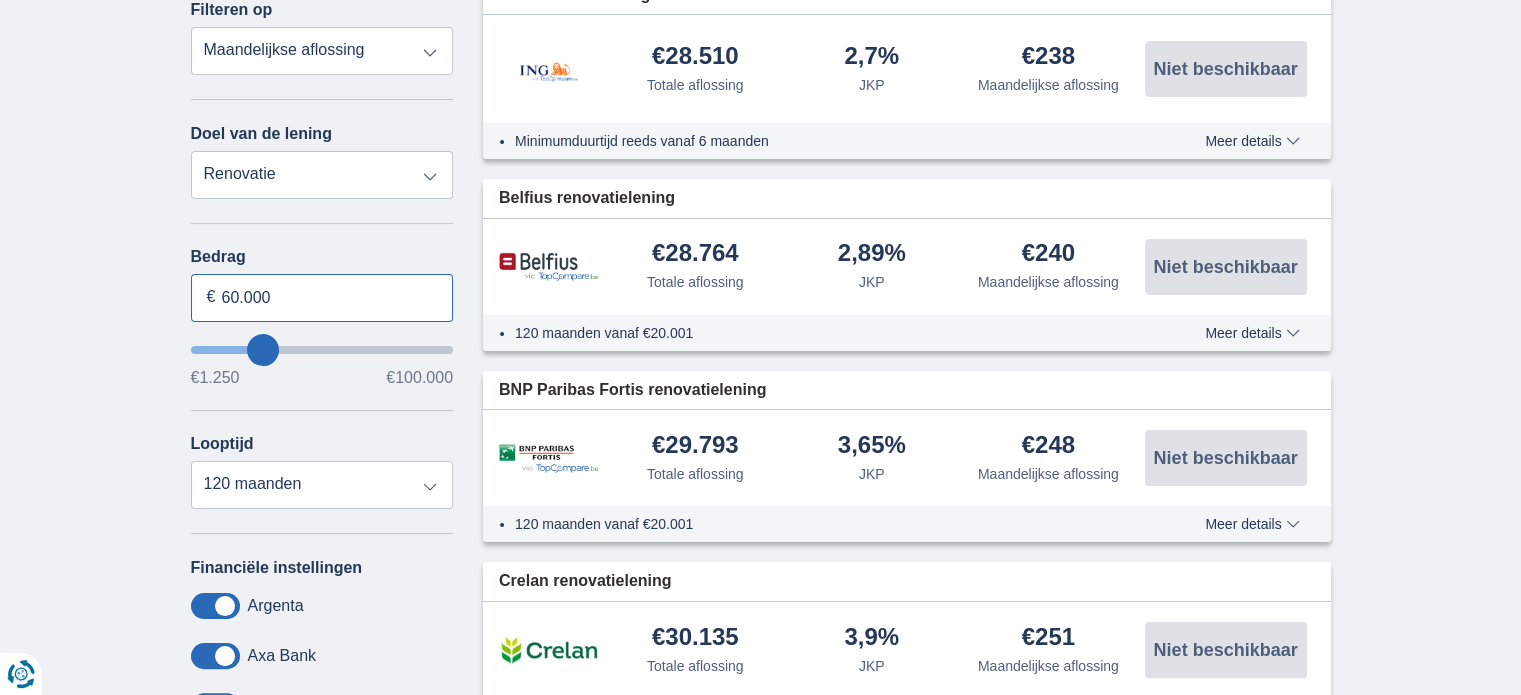 type on "60.000" 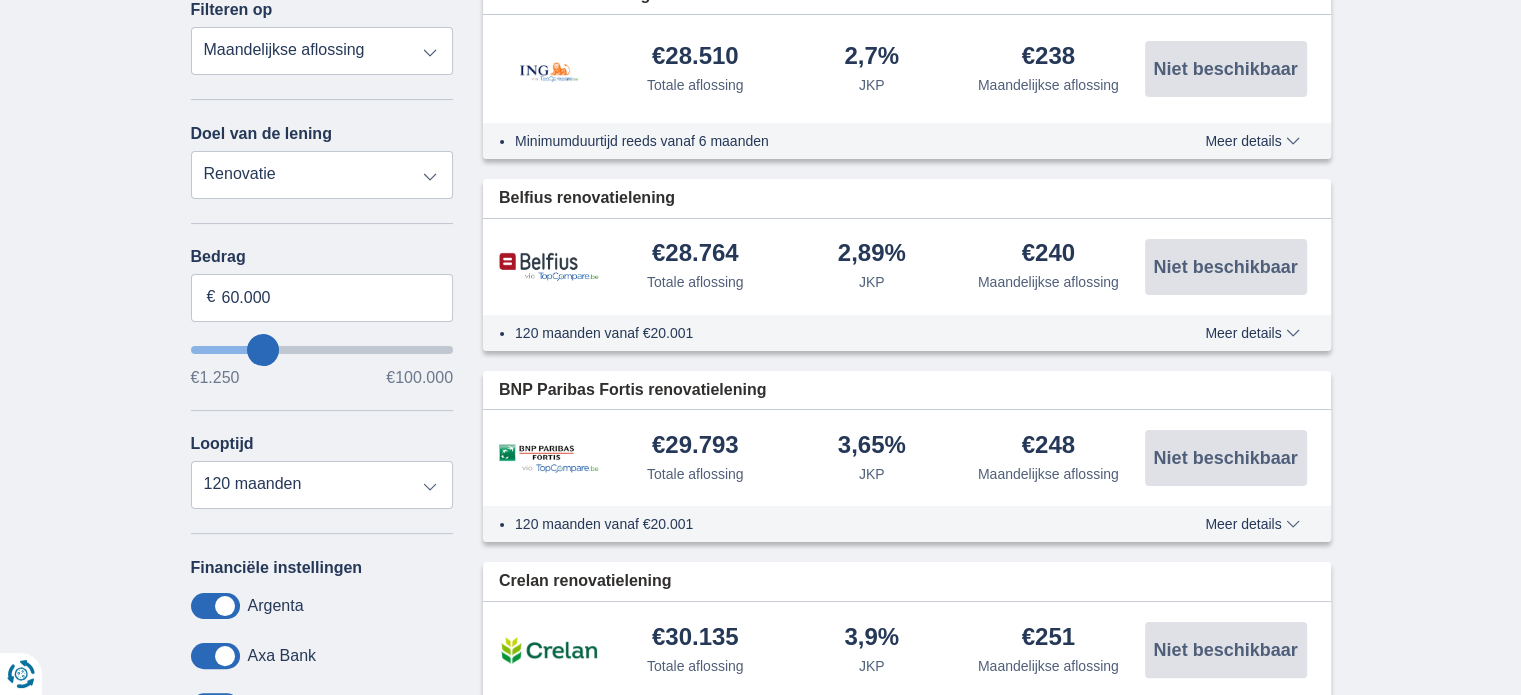 type on "60250" 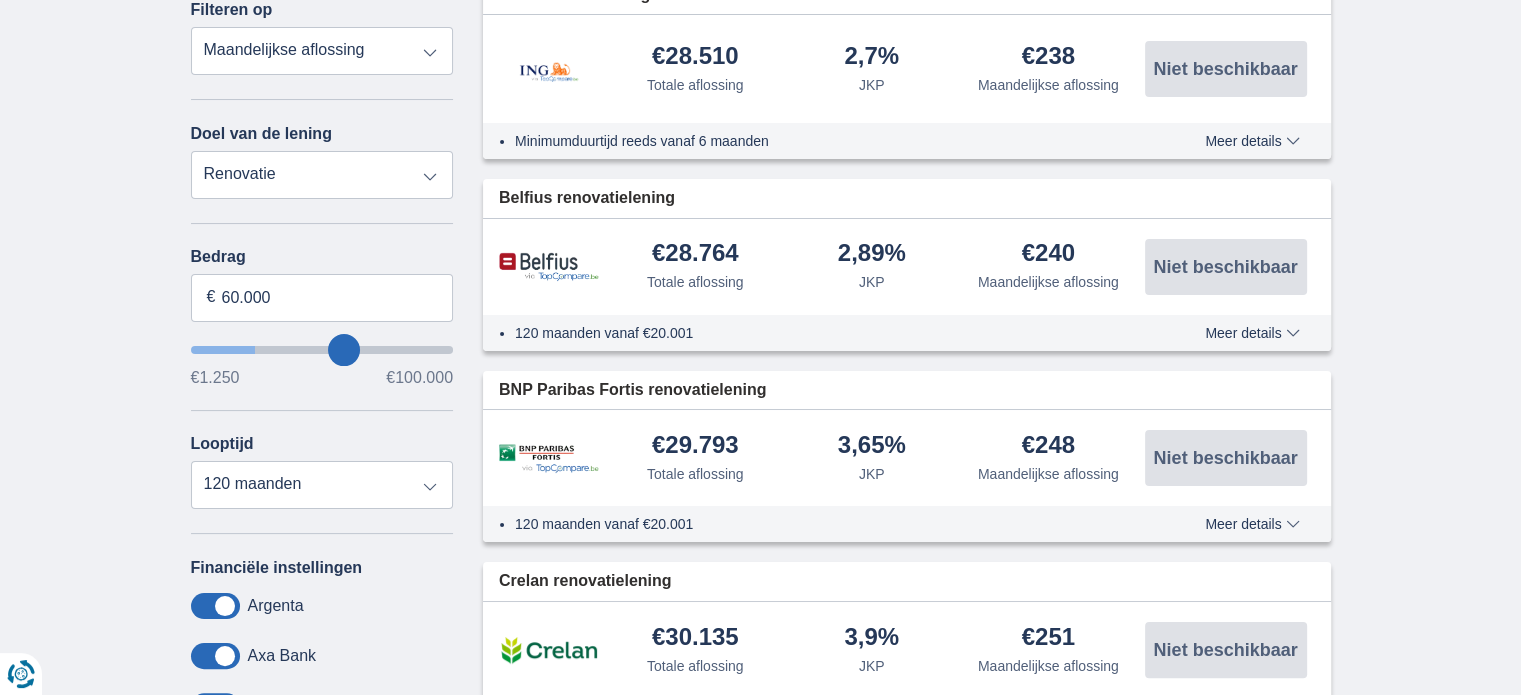 click on "Annuleren
Filters
Filteren op
Filteren op
Totale aflossing
JKP
Maandelijkse aflossing
Doel van de lening
Persoonlijke lening
Auto
Moto / fiets
Mobilhome / caravan
Renovatie
Energie
Schuldconsolidatie
Studie
Vakantie
Huwelijk
Meubelen
Elektronica
Meest Populair
Geldreserve
Type voertuig
Klassiek
Eco
Leeftijd voertuig
Nieuw
0-1 jaar
1-2 jaar
2-3 jaar
3-4 jaar
4-5 jaar
5+ jaar
Bedrag
60.000
€
€1.250
€100.000
Looptijd
12 maanden
18 maanden
24 maanden
30 maanden
36 maanden
42 maanden
48 maanden
60 maanden
72 maanden
84 maanden
96 maanden
120 maanden
Financiële instellingen
Argenta
Axa Bank
Belfius" at bounding box center (322, 431) 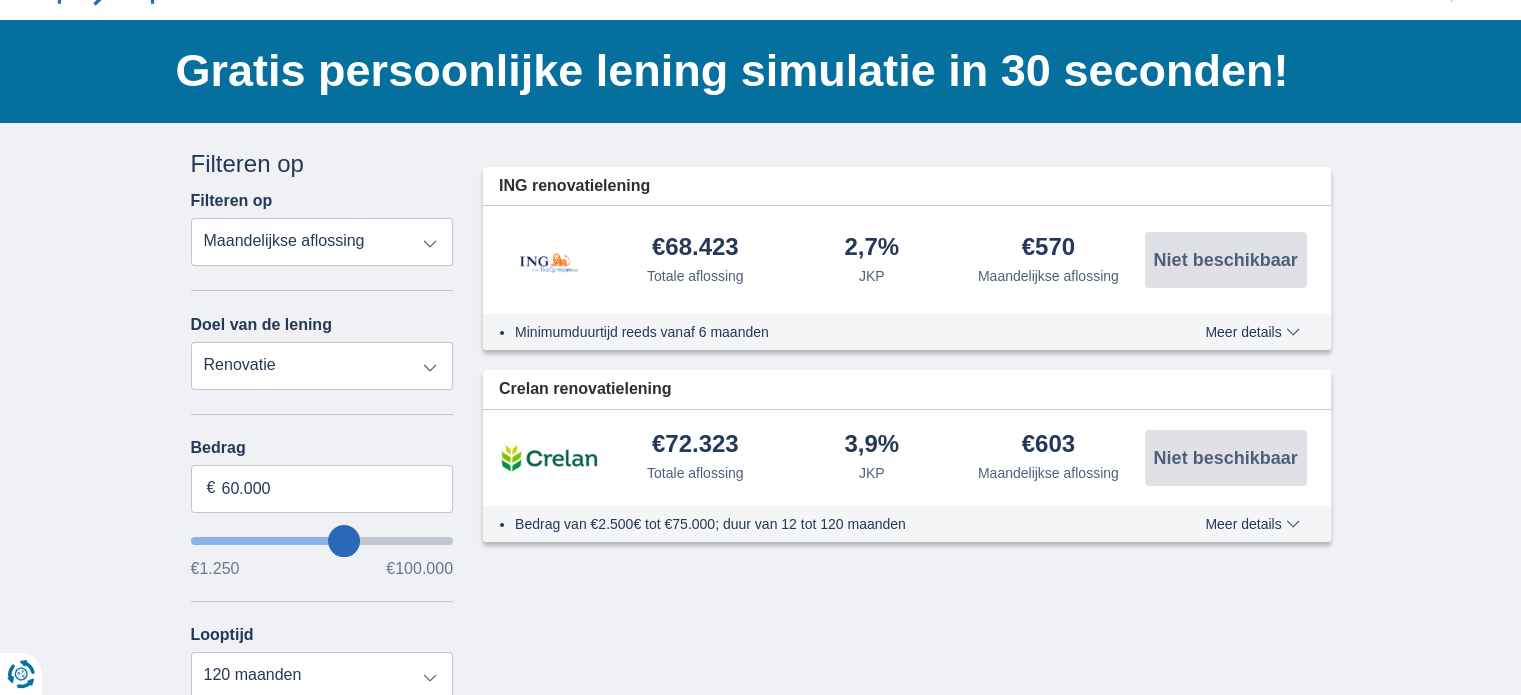 scroll, scrollTop: 100, scrollLeft: 0, axis: vertical 